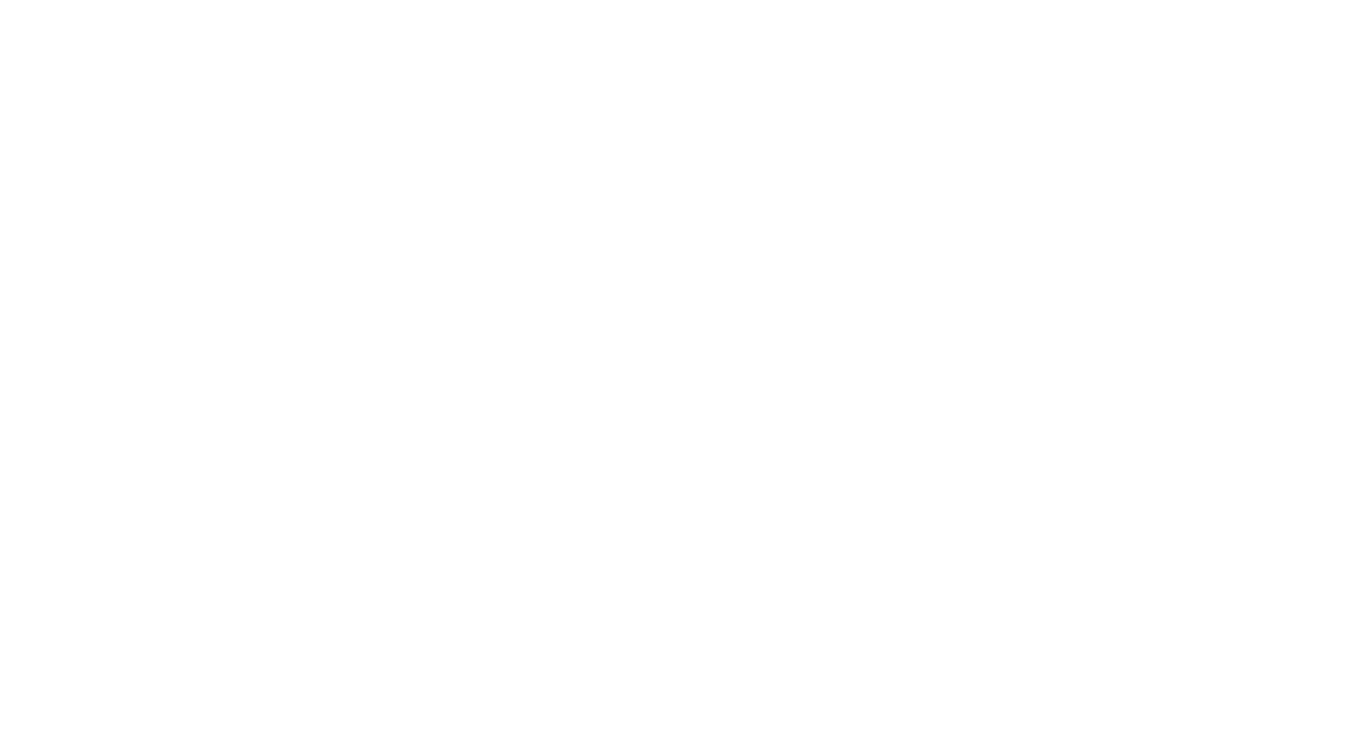 scroll, scrollTop: 0, scrollLeft: 0, axis: both 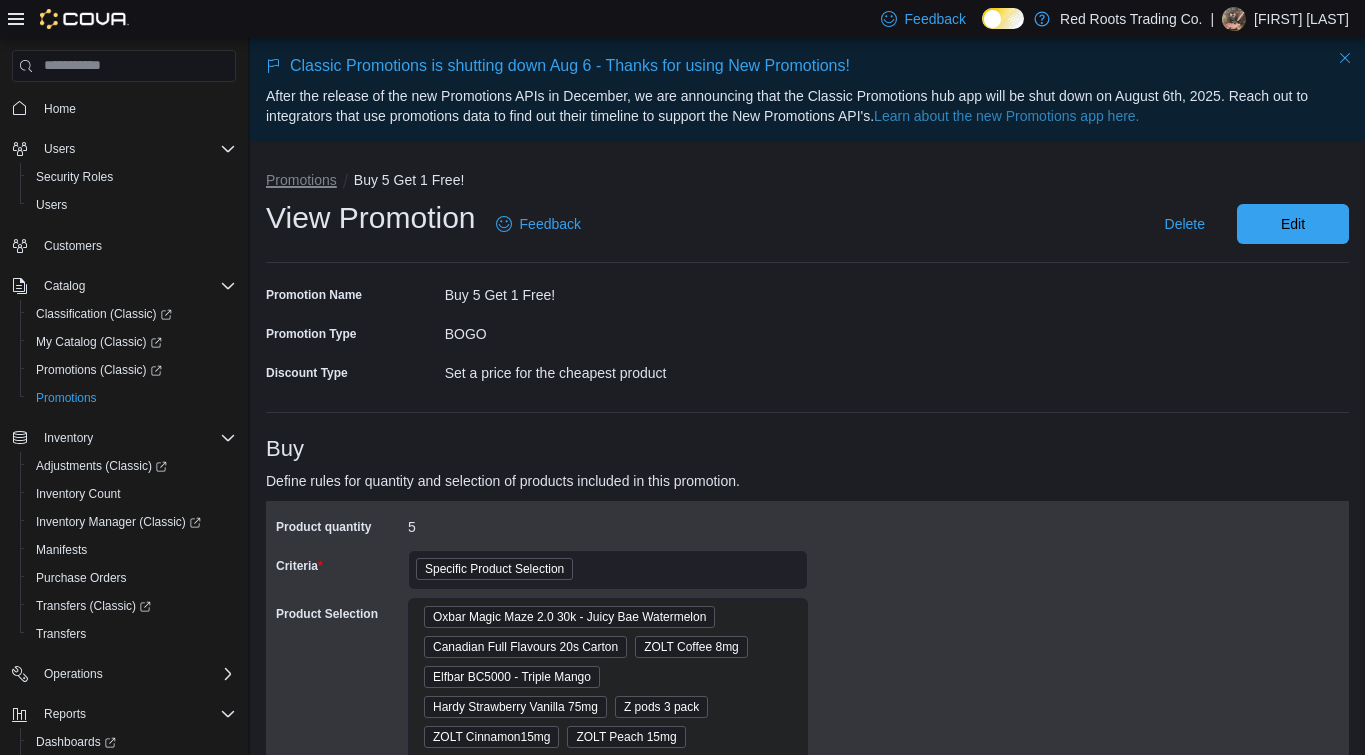 click on "Promotions" at bounding box center [301, 180] 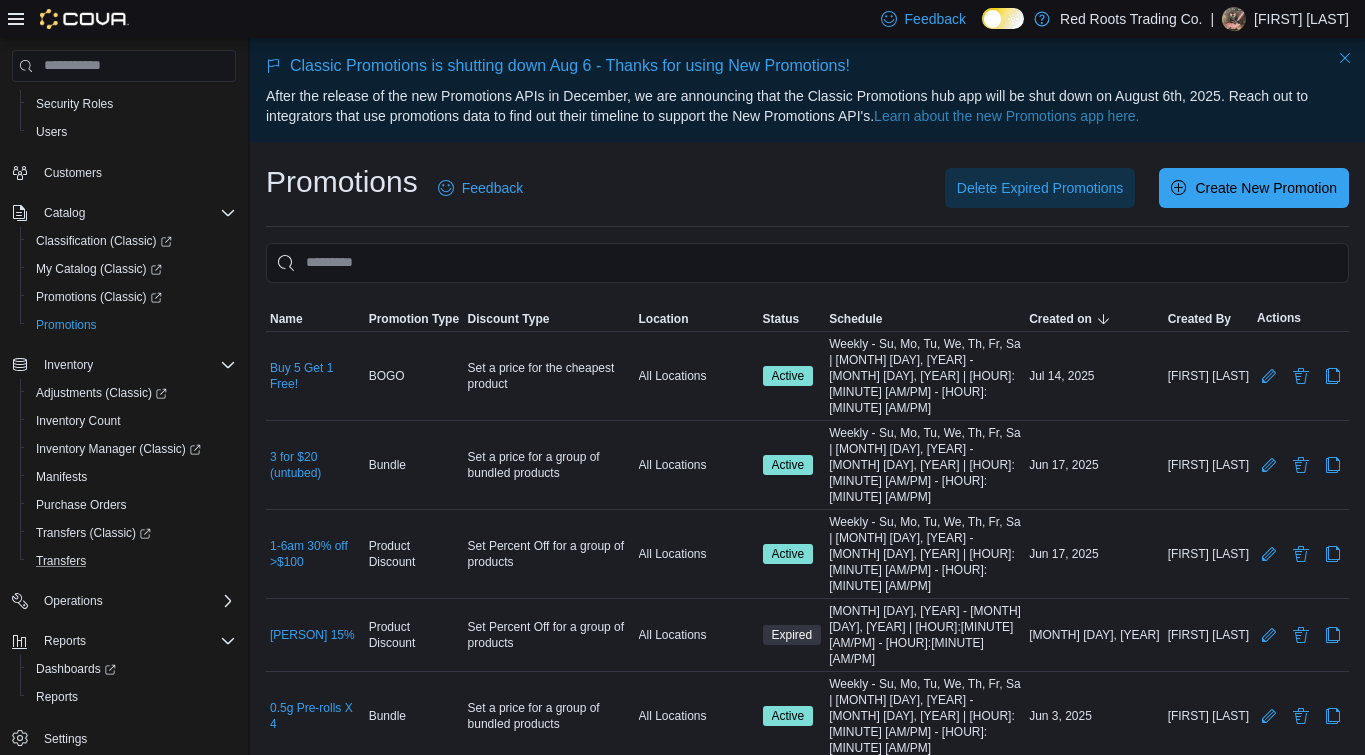 scroll, scrollTop: 77, scrollLeft: 0, axis: vertical 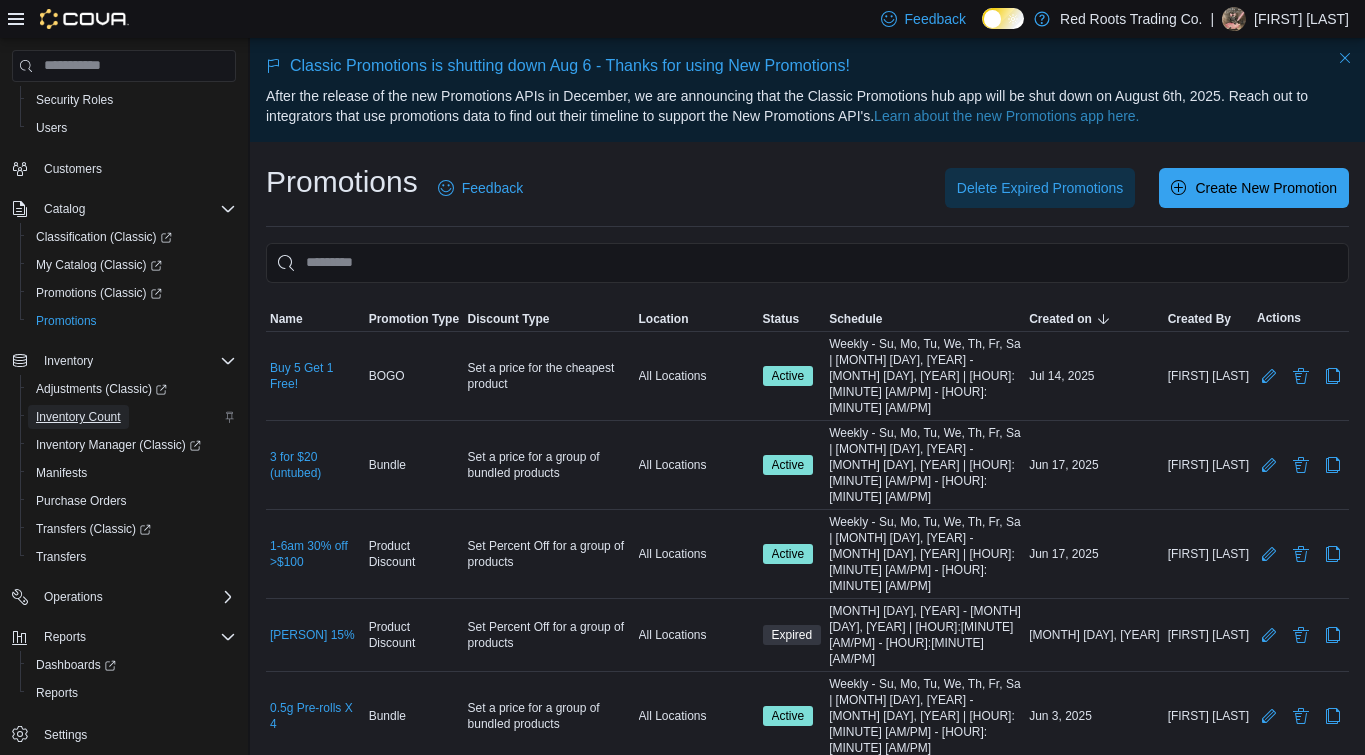click on "Inventory Count" at bounding box center (78, 417) 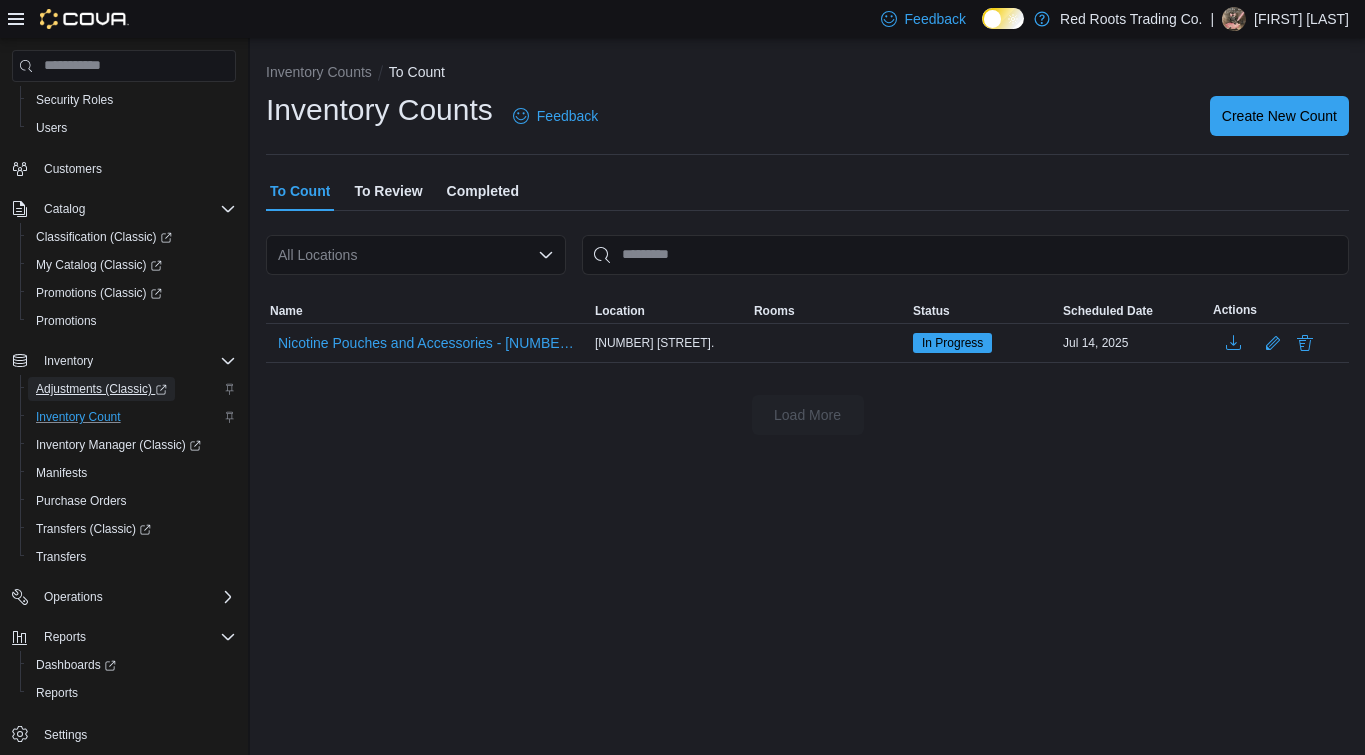 click on "Adjustments (Classic)" at bounding box center (101, 389) 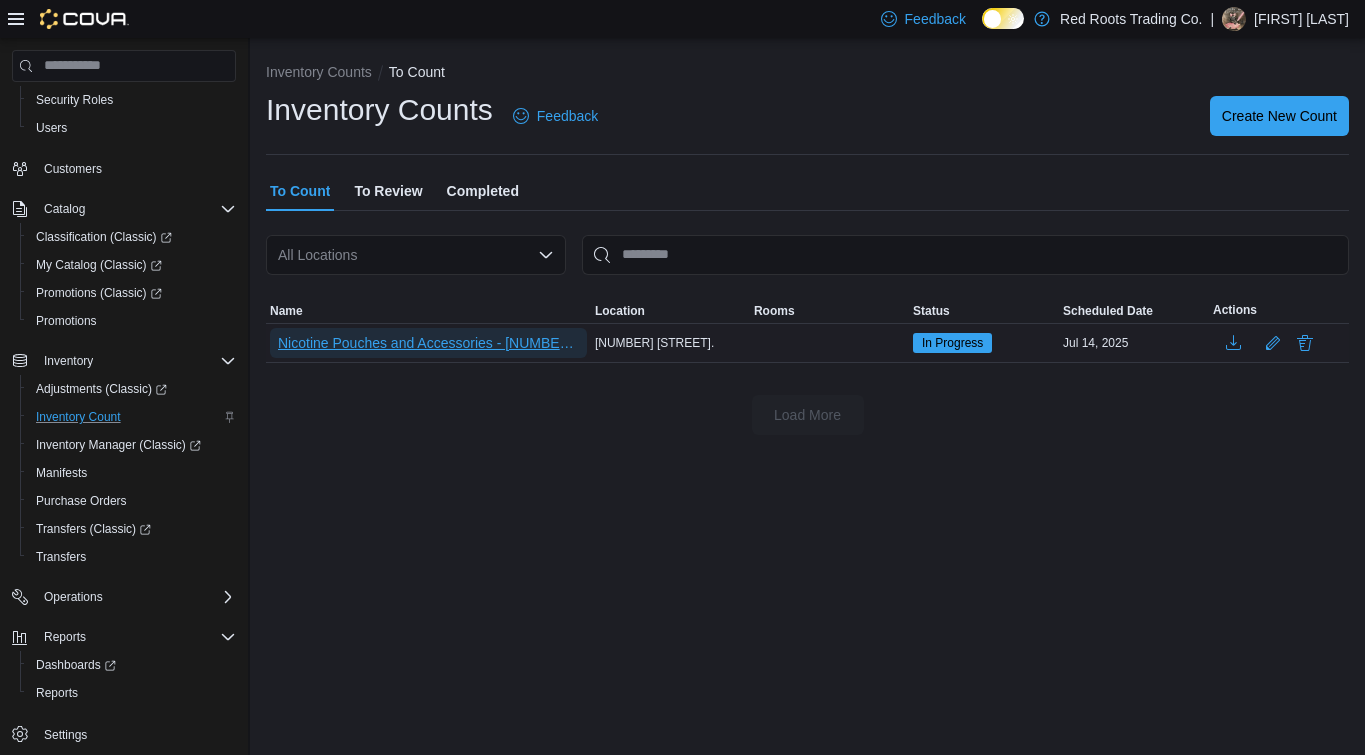 click on "Nicotine Pouches and Accessories - [NUMBER] [STREET]." at bounding box center [428, 343] 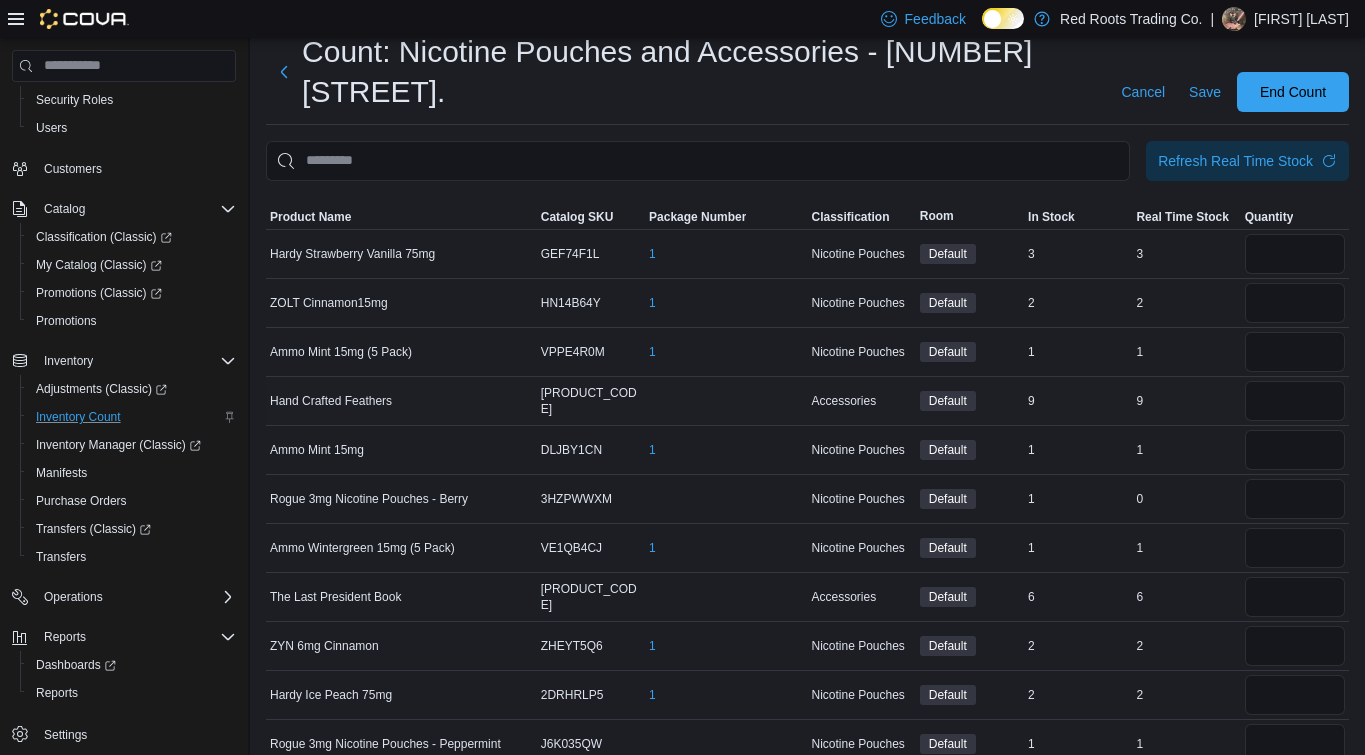 scroll, scrollTop: 0, scrollLeft: 0, axis: both 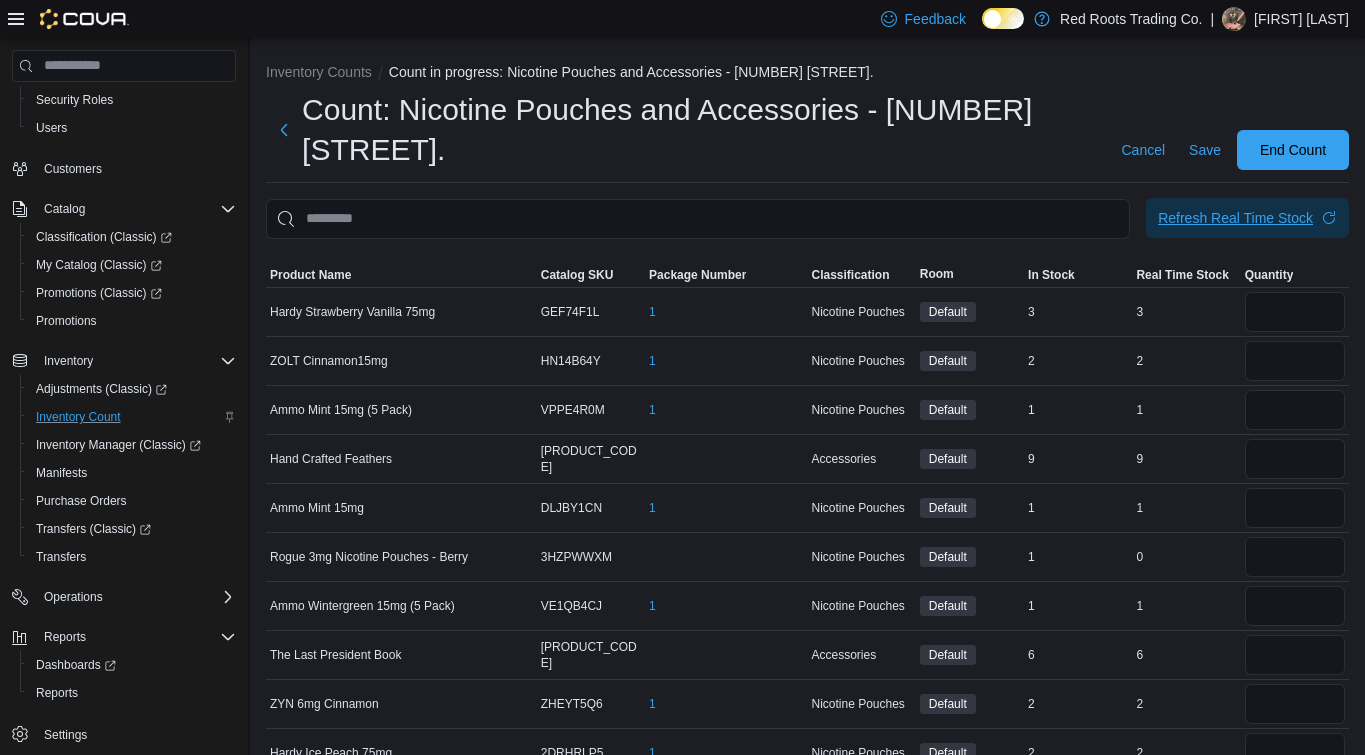 click on "Refresh Real Time Stock" at bounding box center (1235, 218) 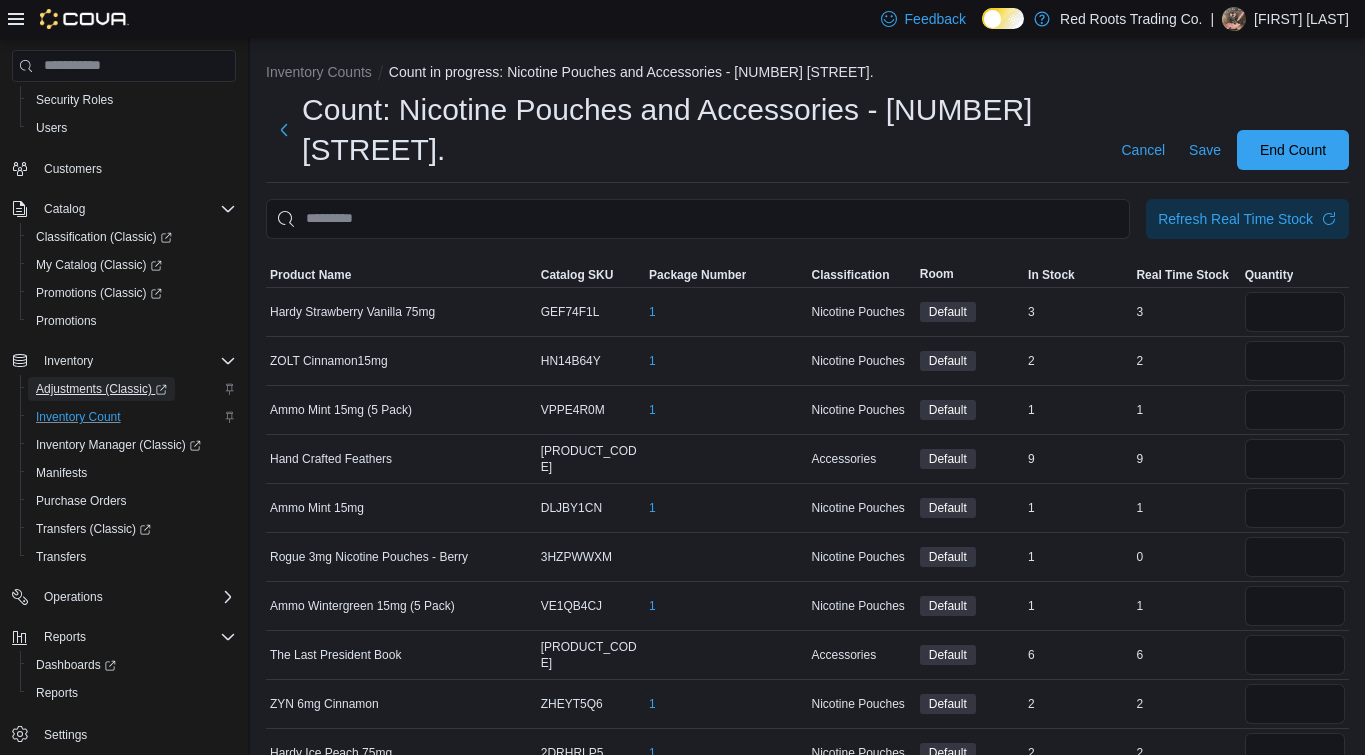 click on "Adjustments (Classic)" at bounding box center [101, 389] 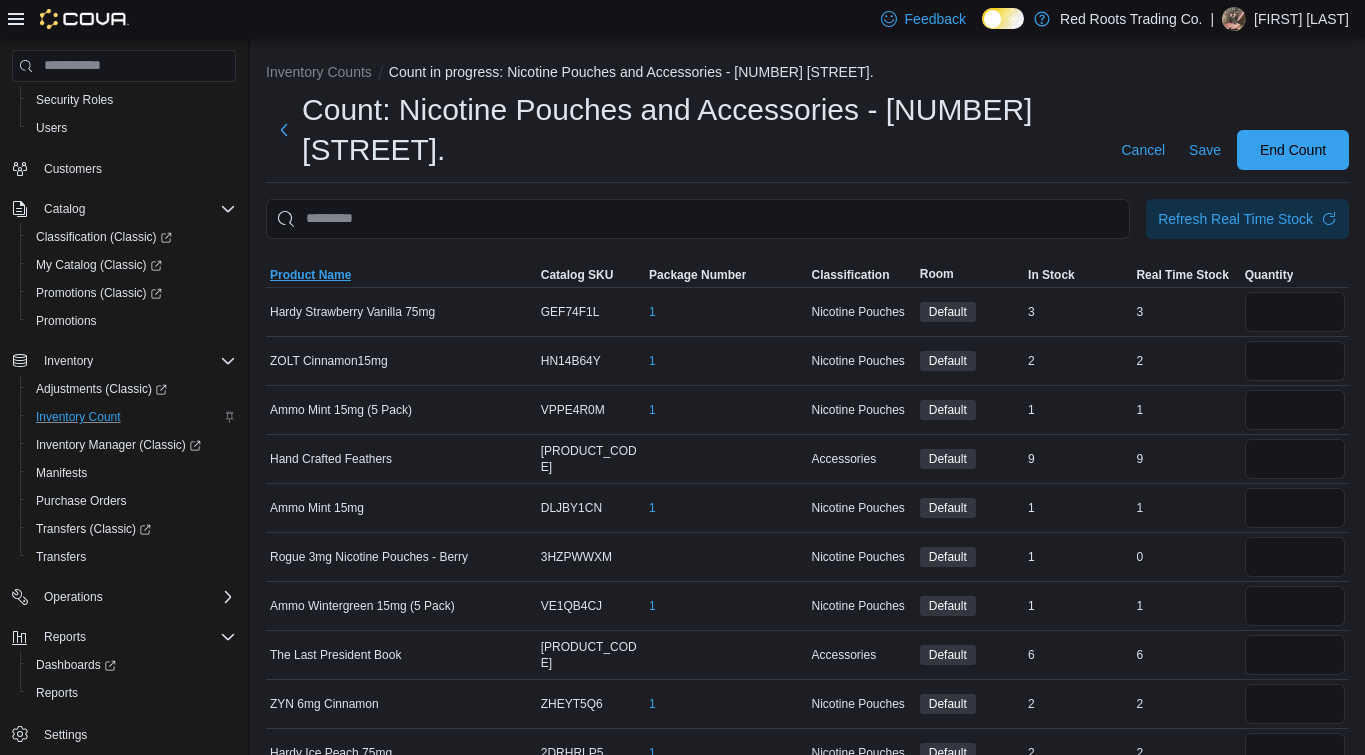 click on "Product Name" at bounding box center [310, 275] 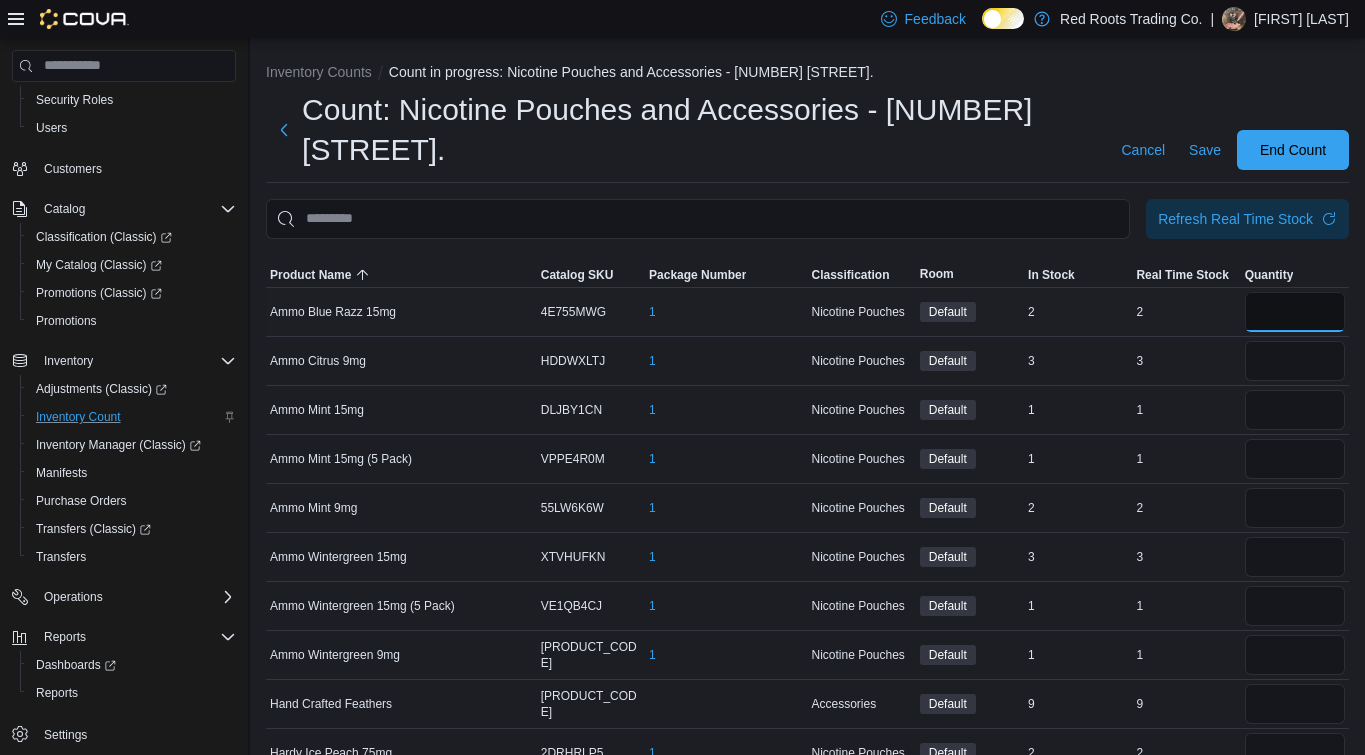 click at bounding box center (1295, 312) 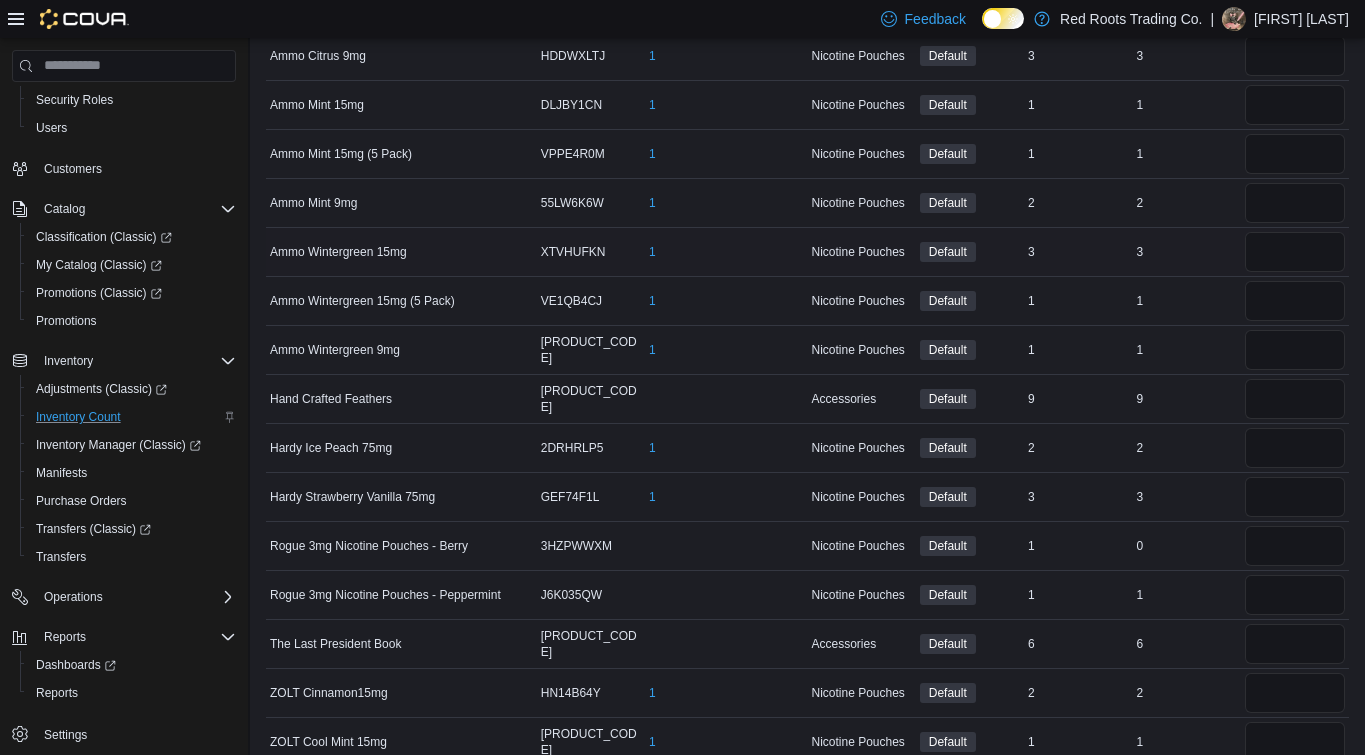 scroll, scrollTop: 308, scrollLeft: 0, axis: vertical 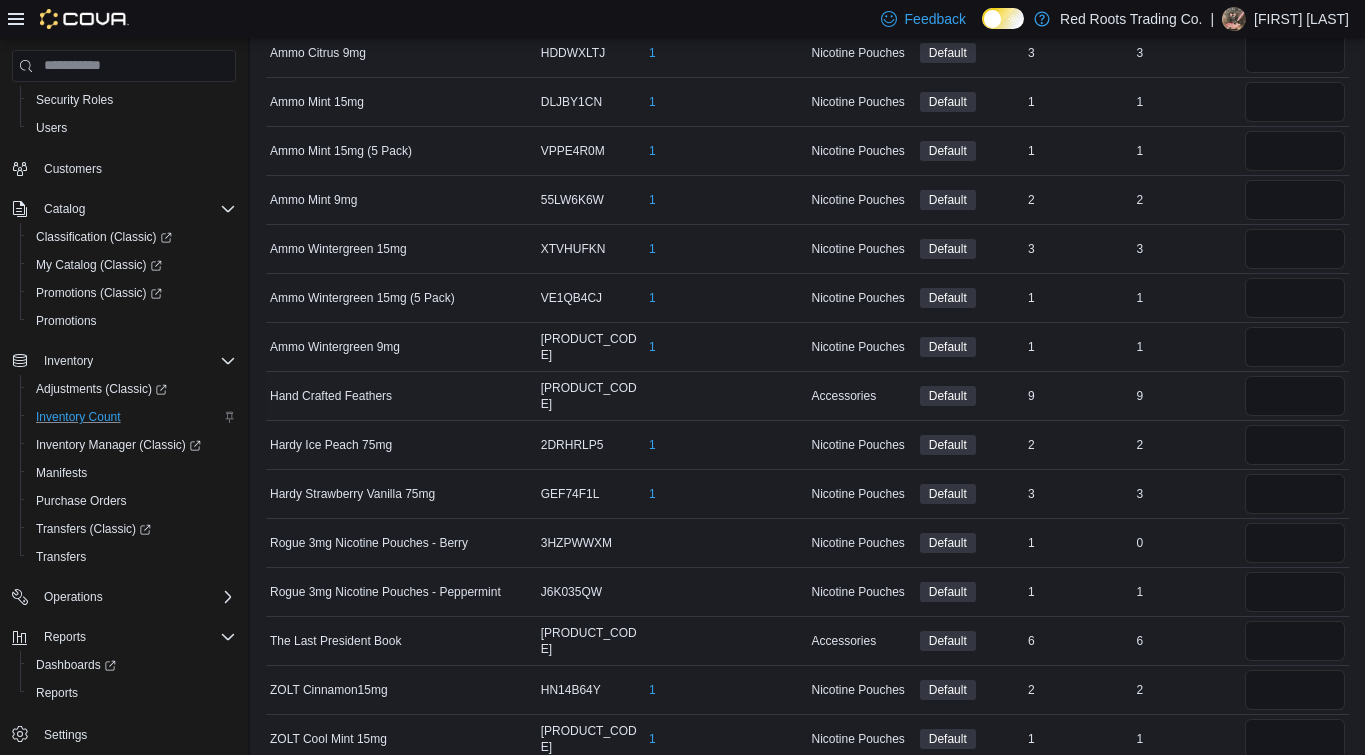 click on "9" at bounding box center [1186, 396] 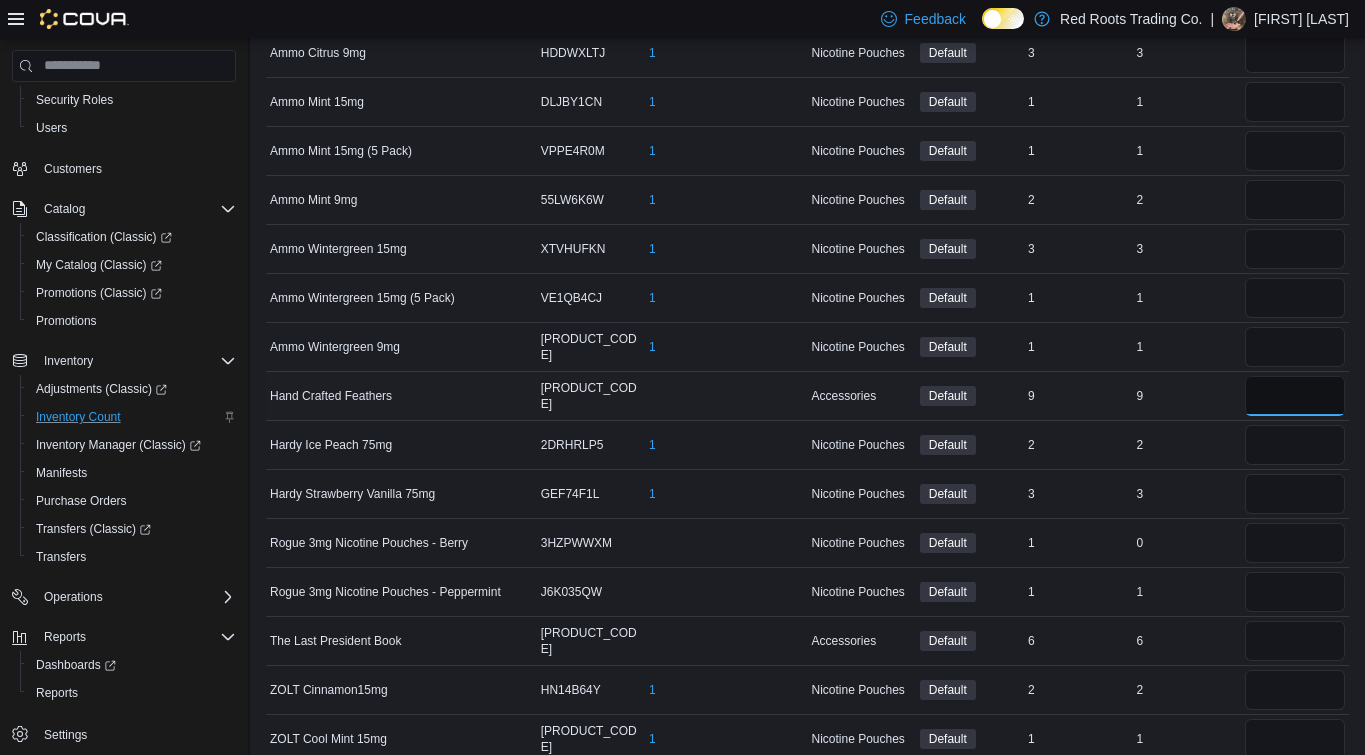 click at bounding box center [1295, 396] 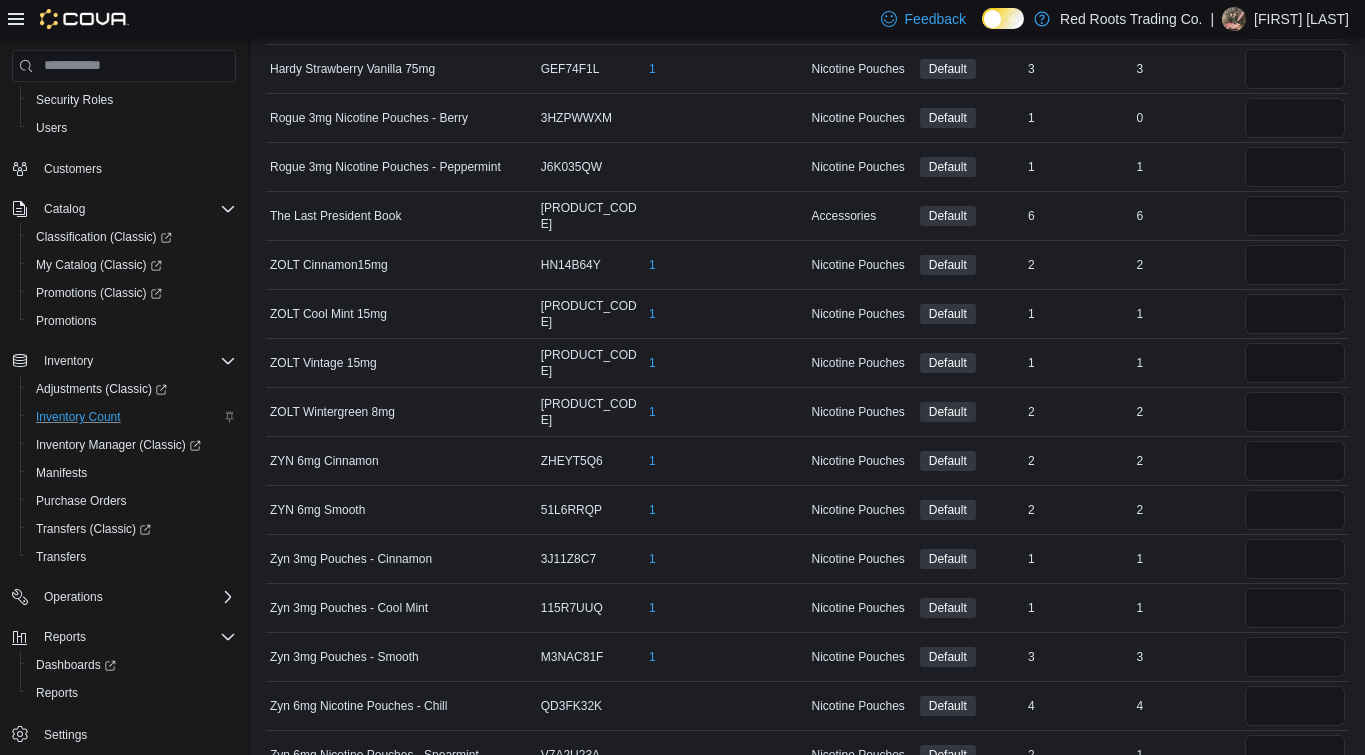 scroll, scrollTop: 666, scrollLeft: 0, axis: vertical 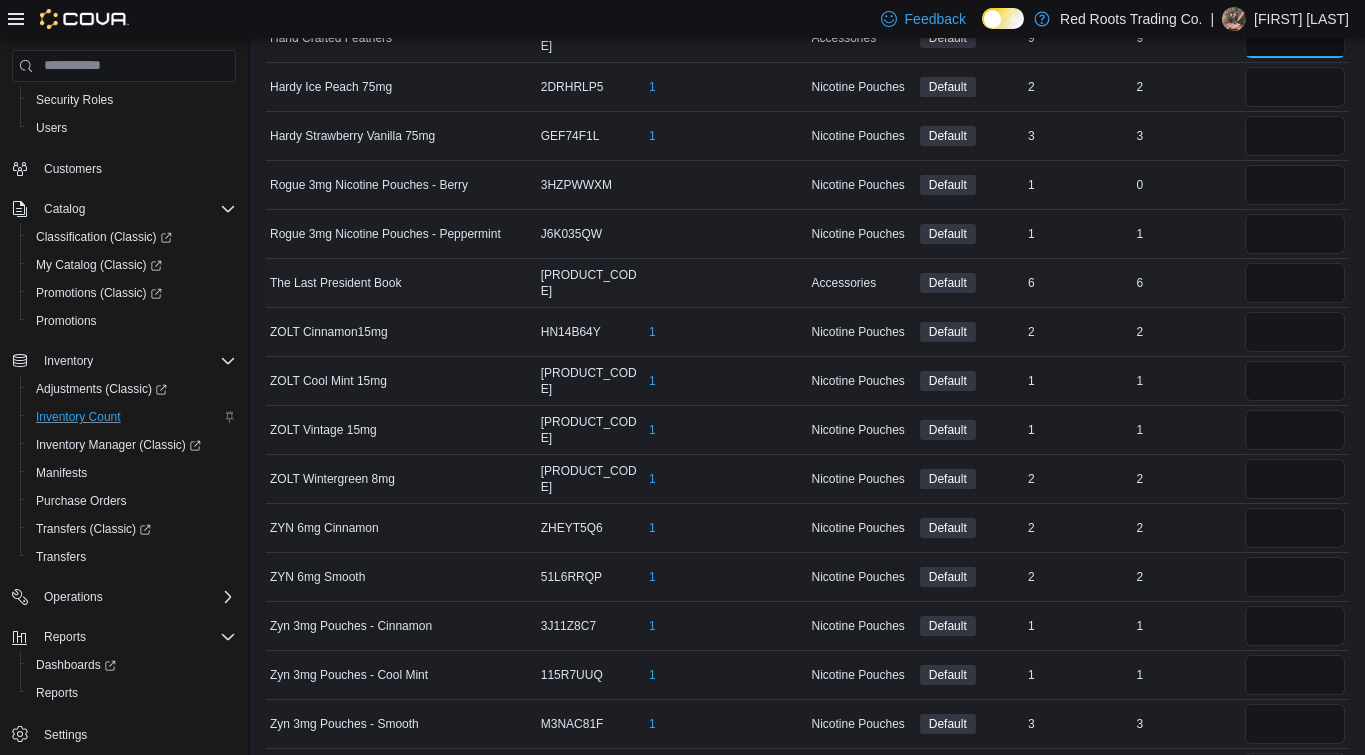 type on "*" 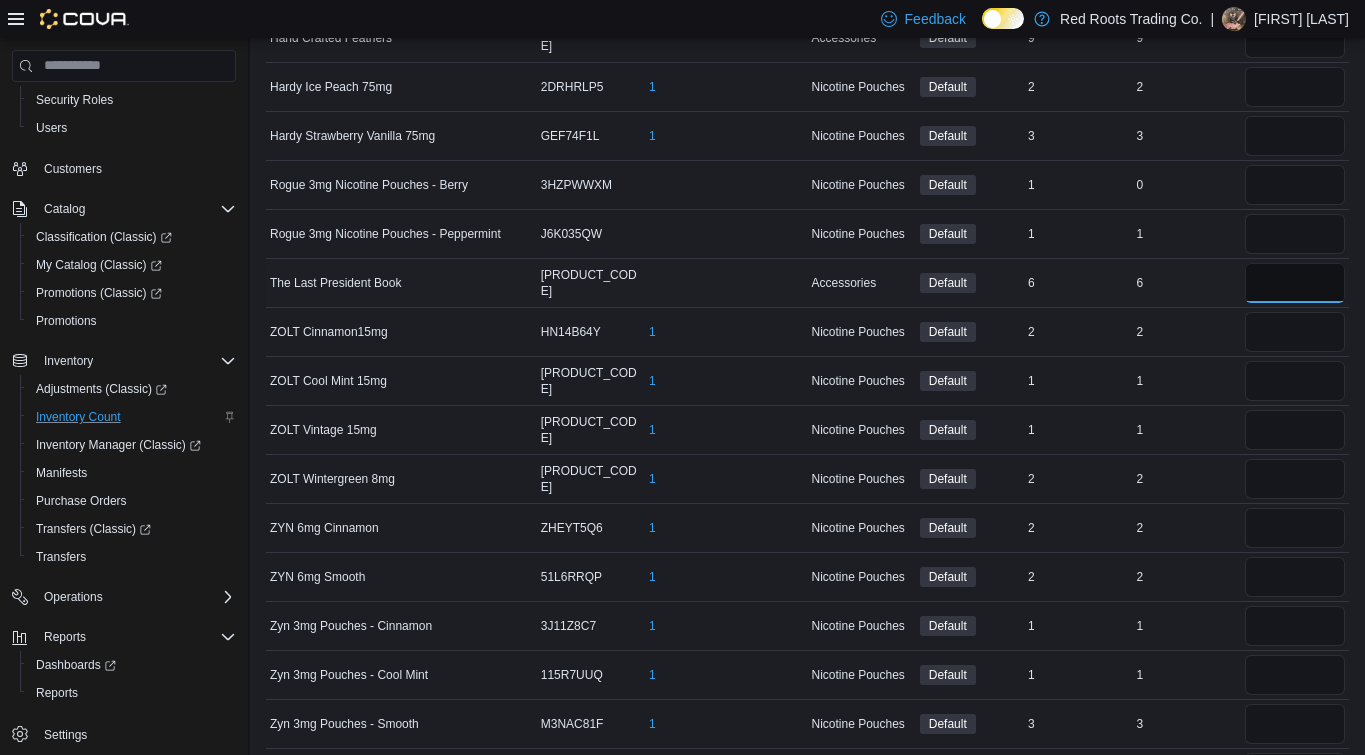 type 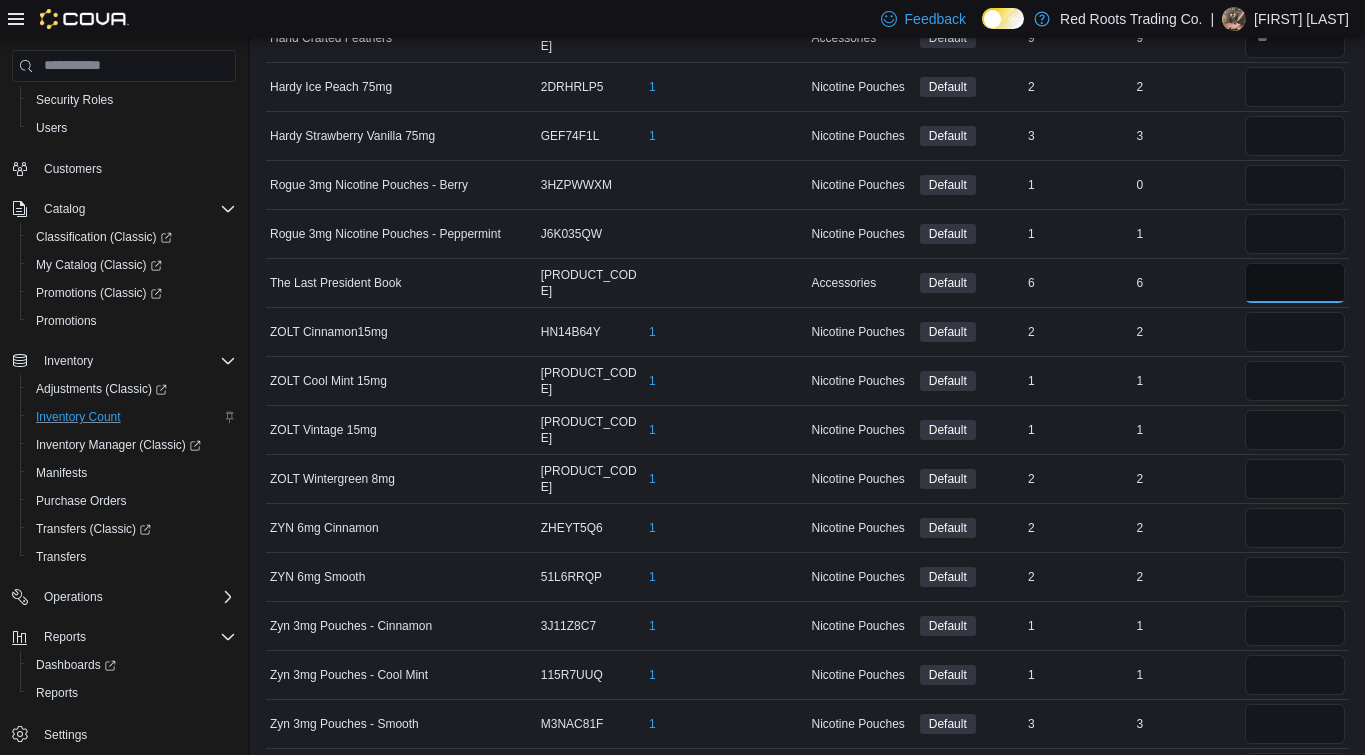 click at bounding box center [1295, 283] 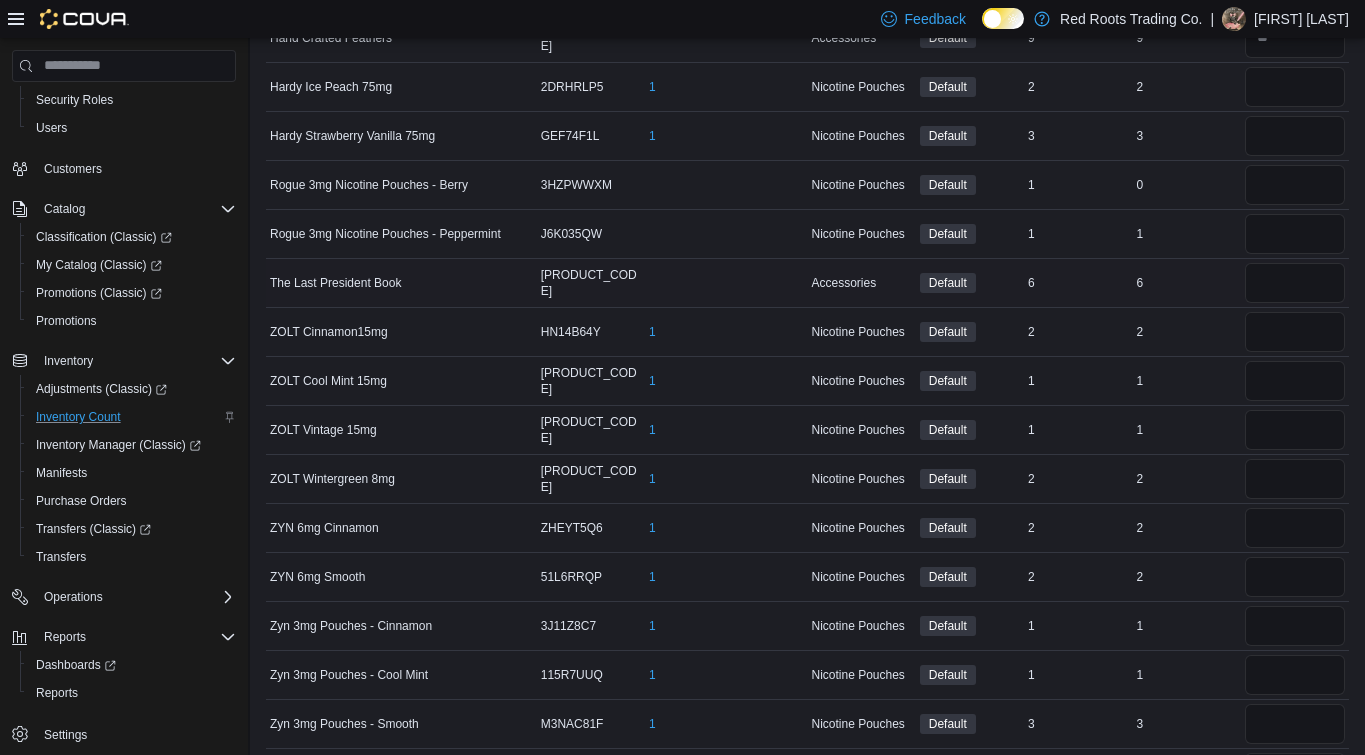 type 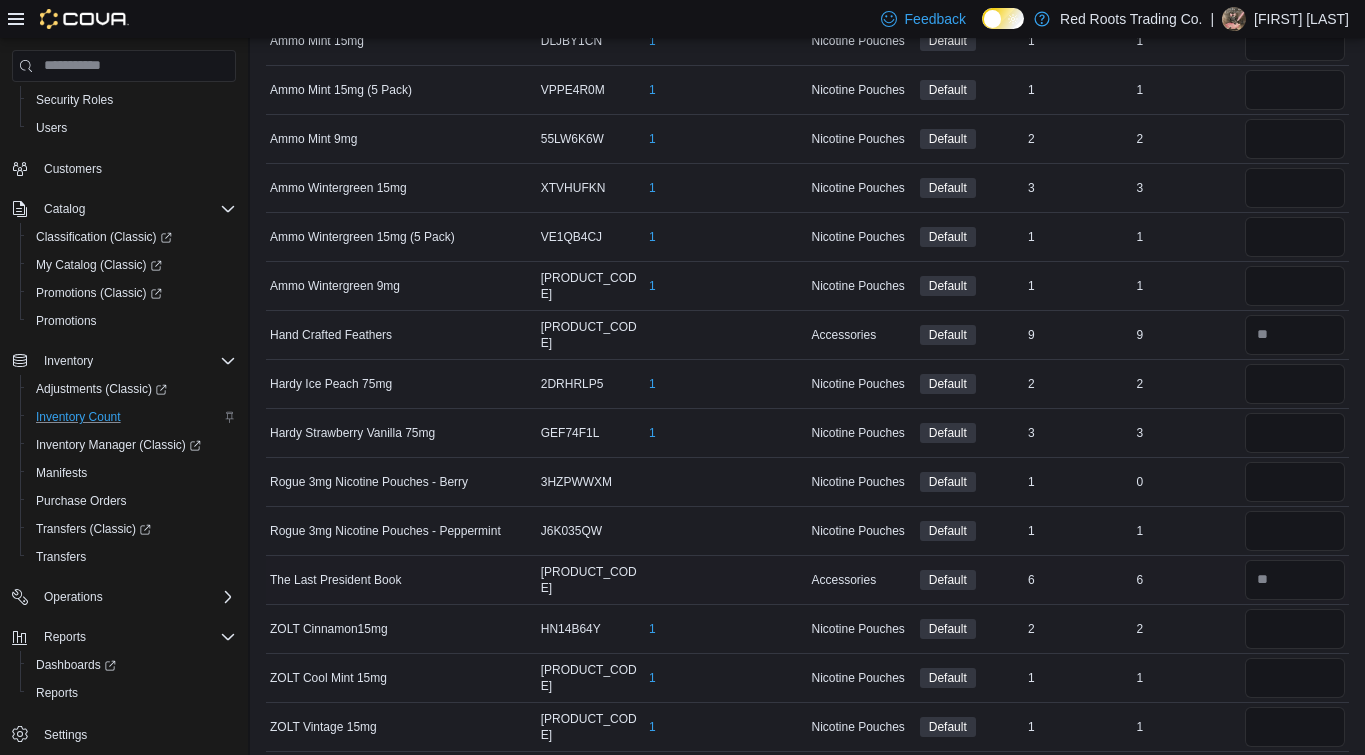 scroll, scrollTop: 0, scrollLeft: 0, axis: both 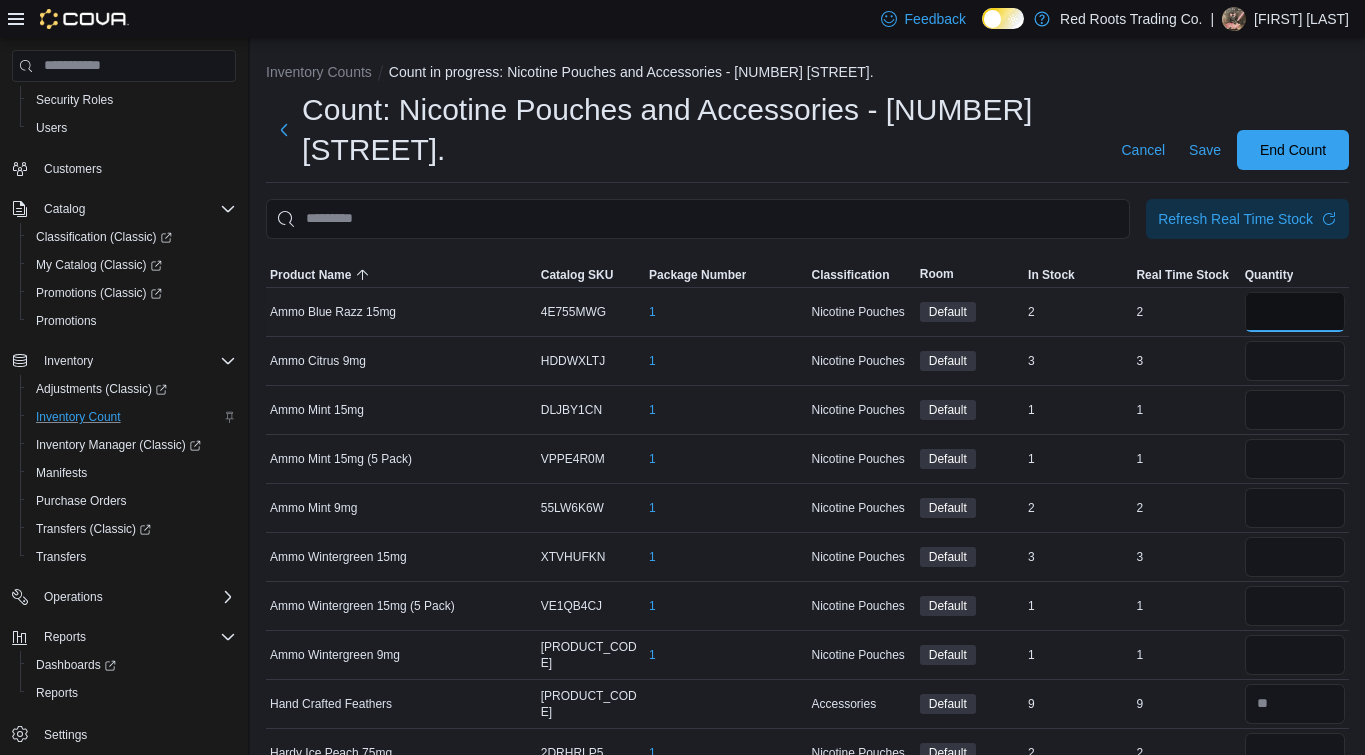 click at bounding box center (1295, 312) 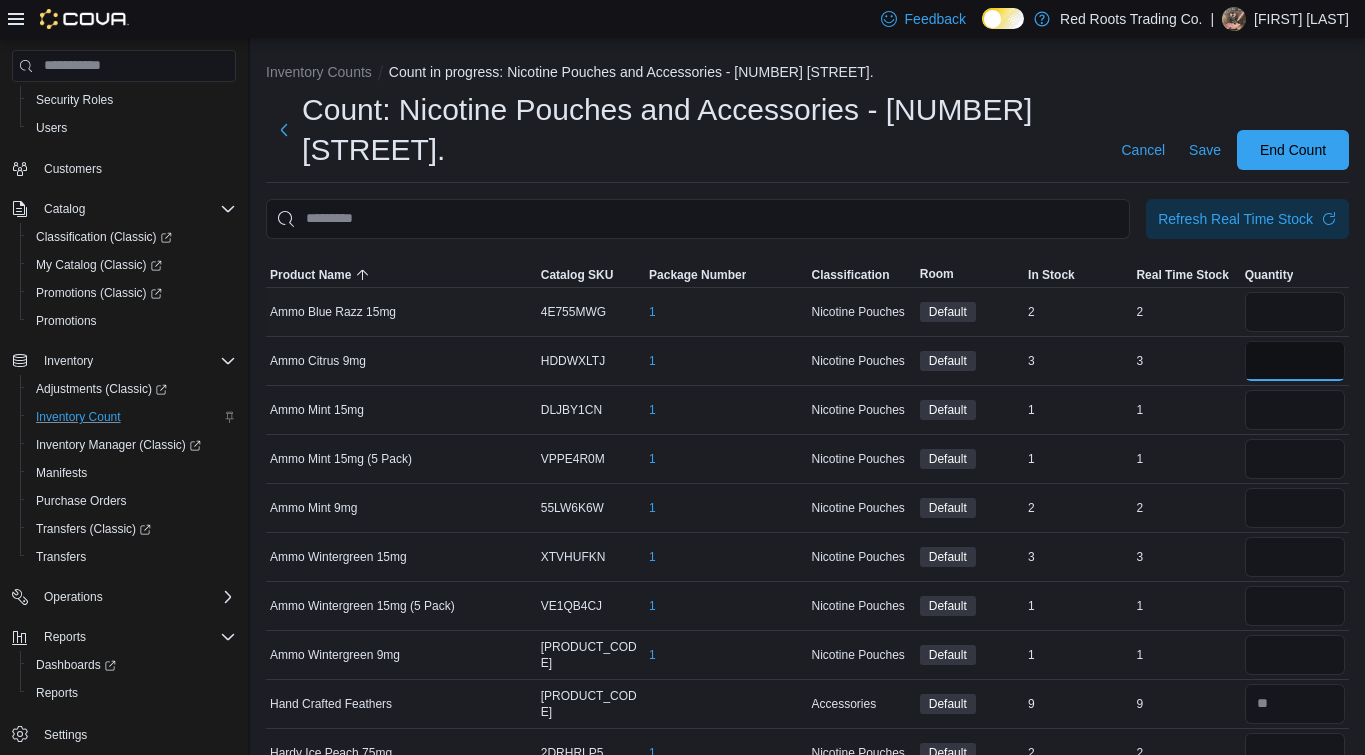 type 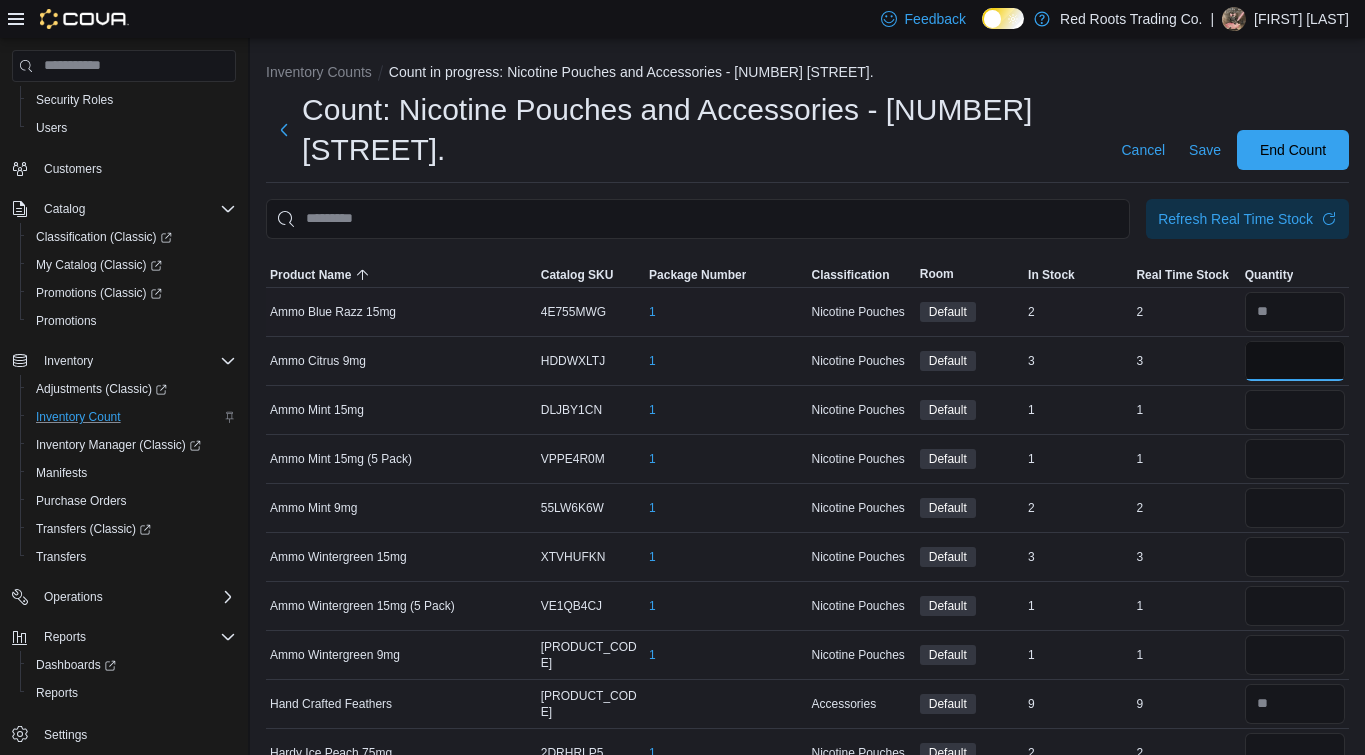 type on "*" 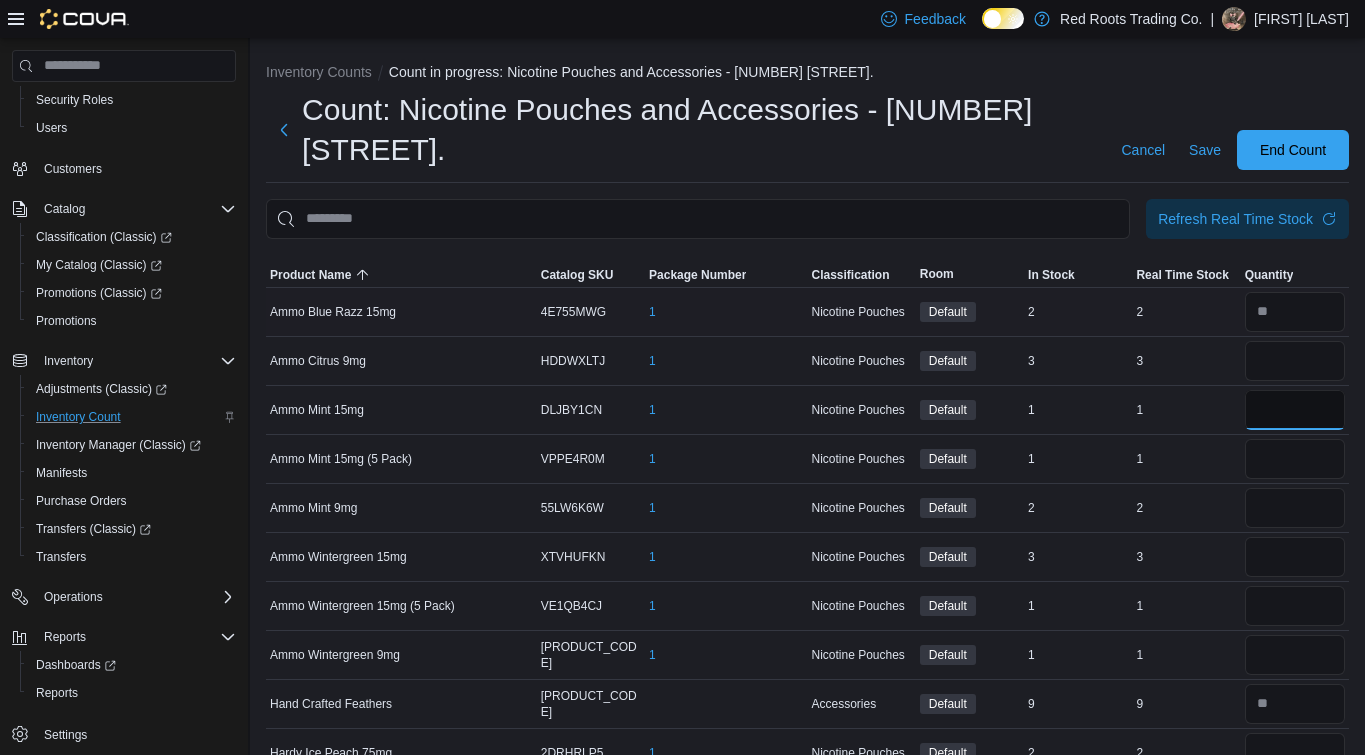 type 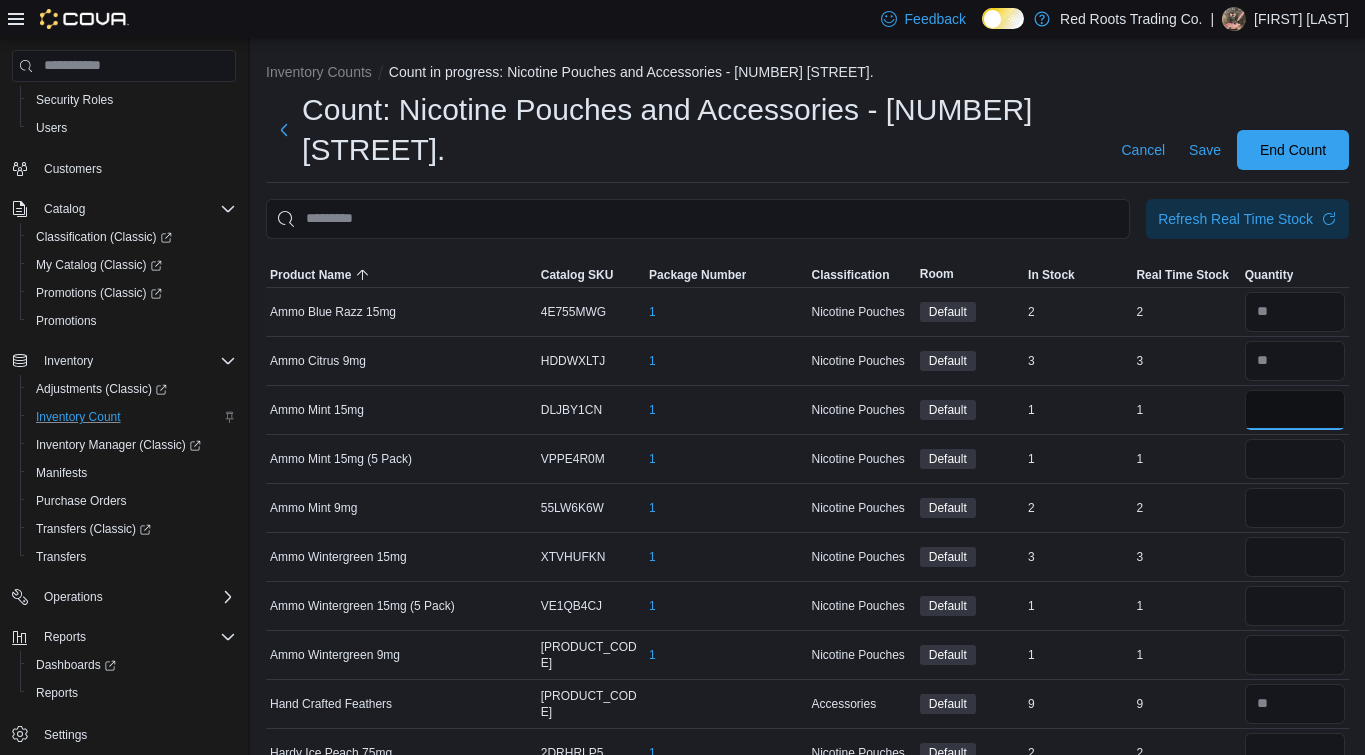 type on "*" 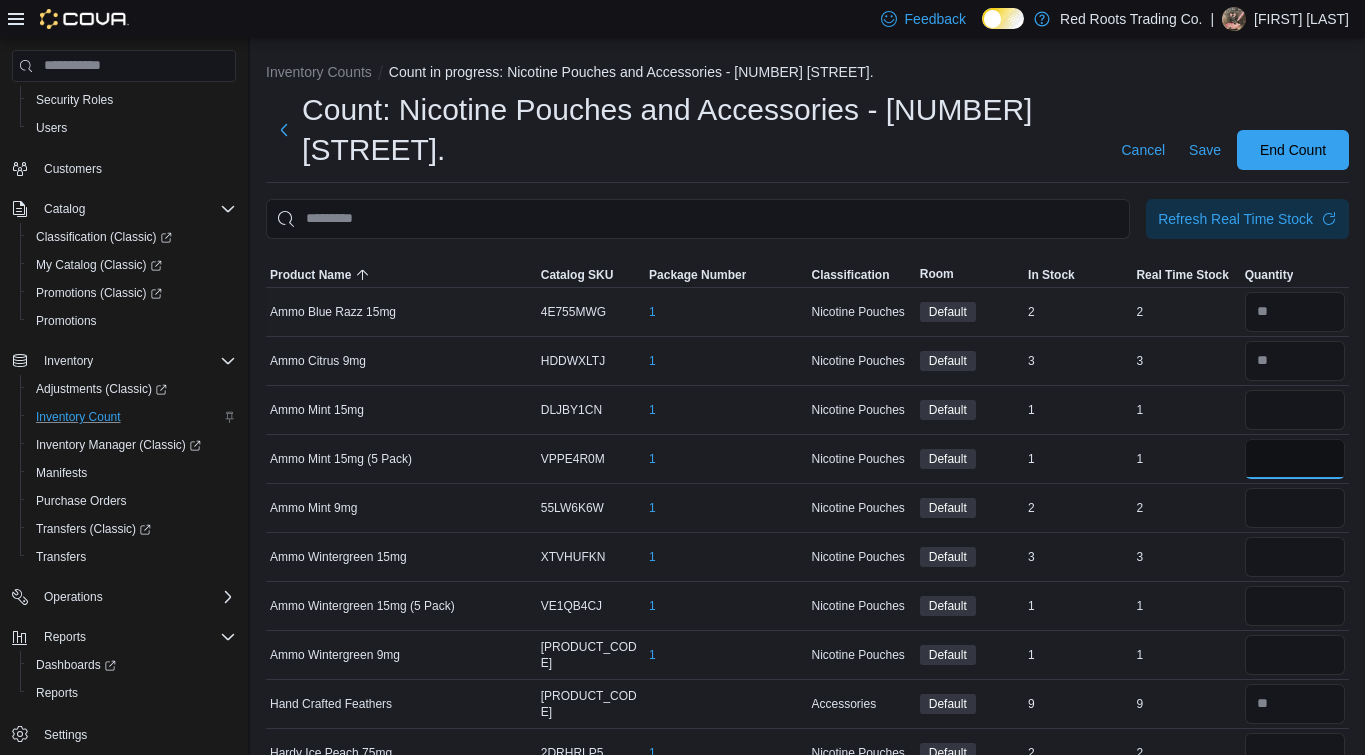 type 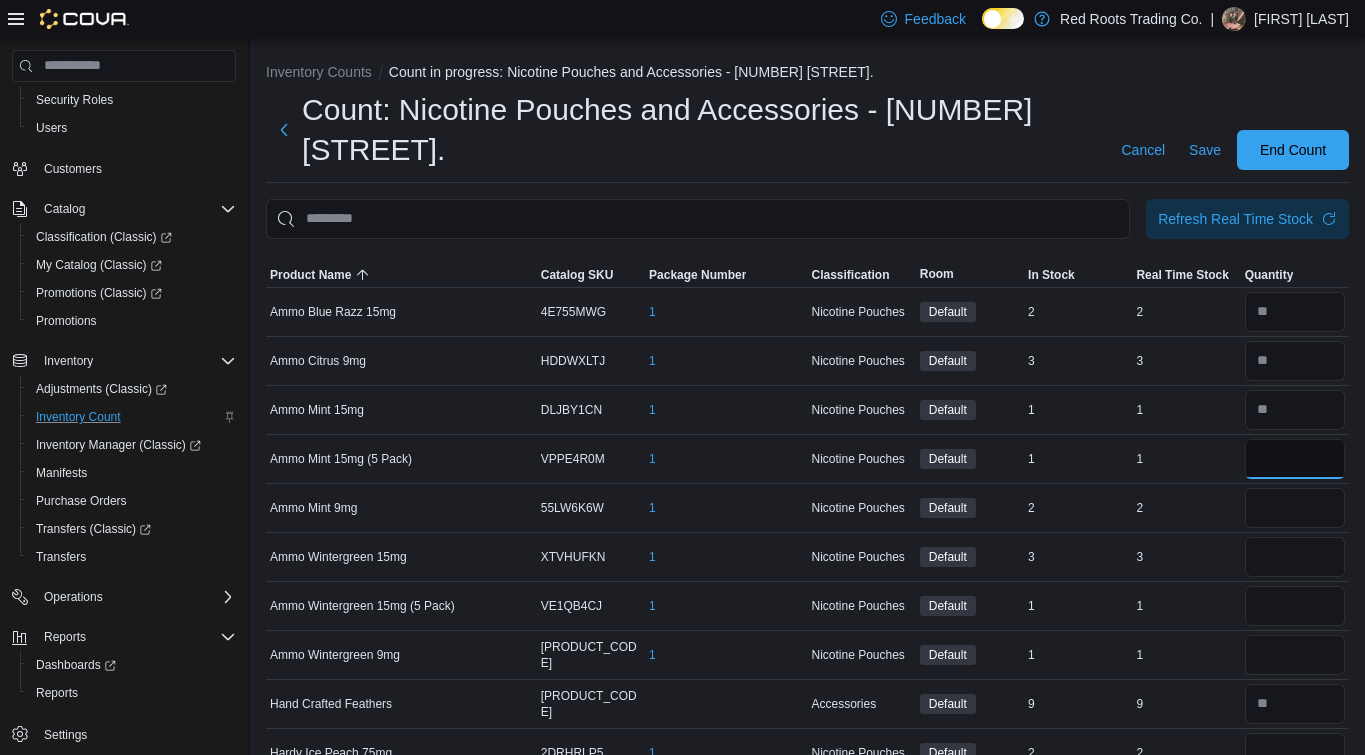 type on "*" 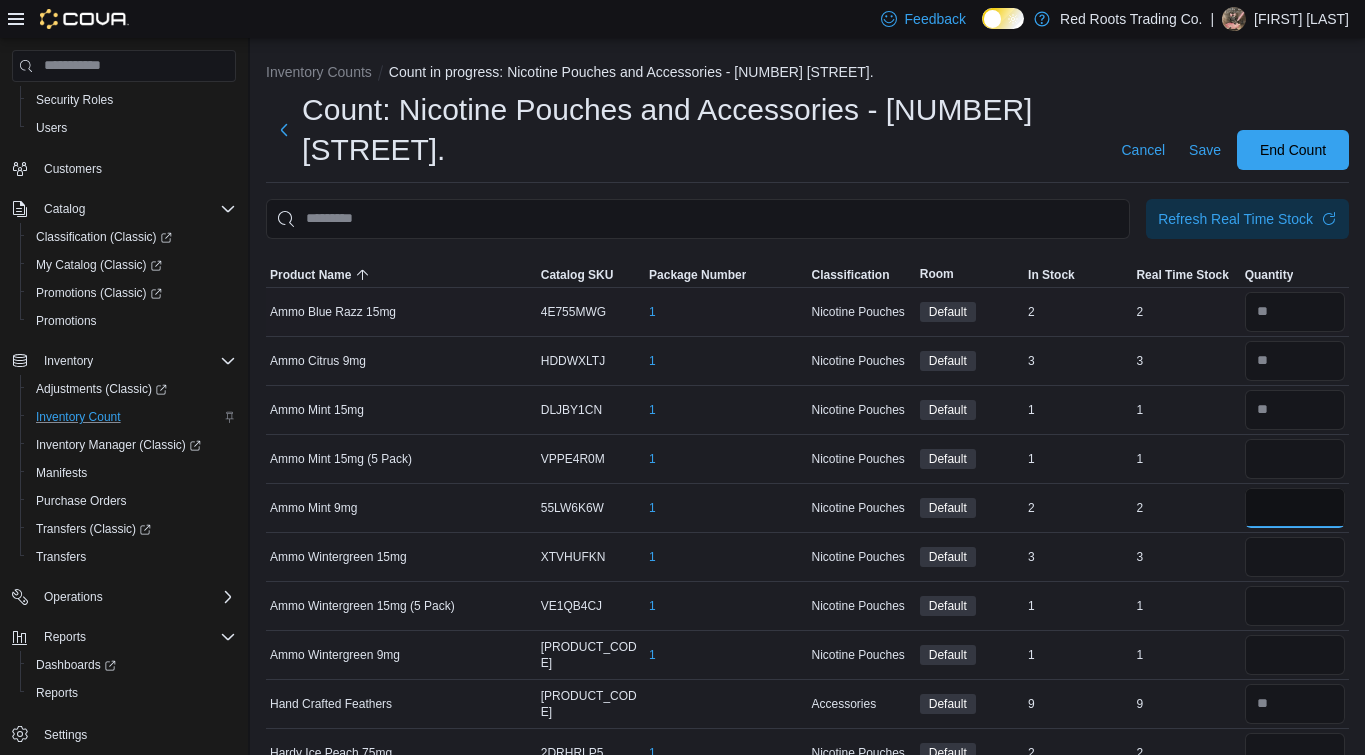 type 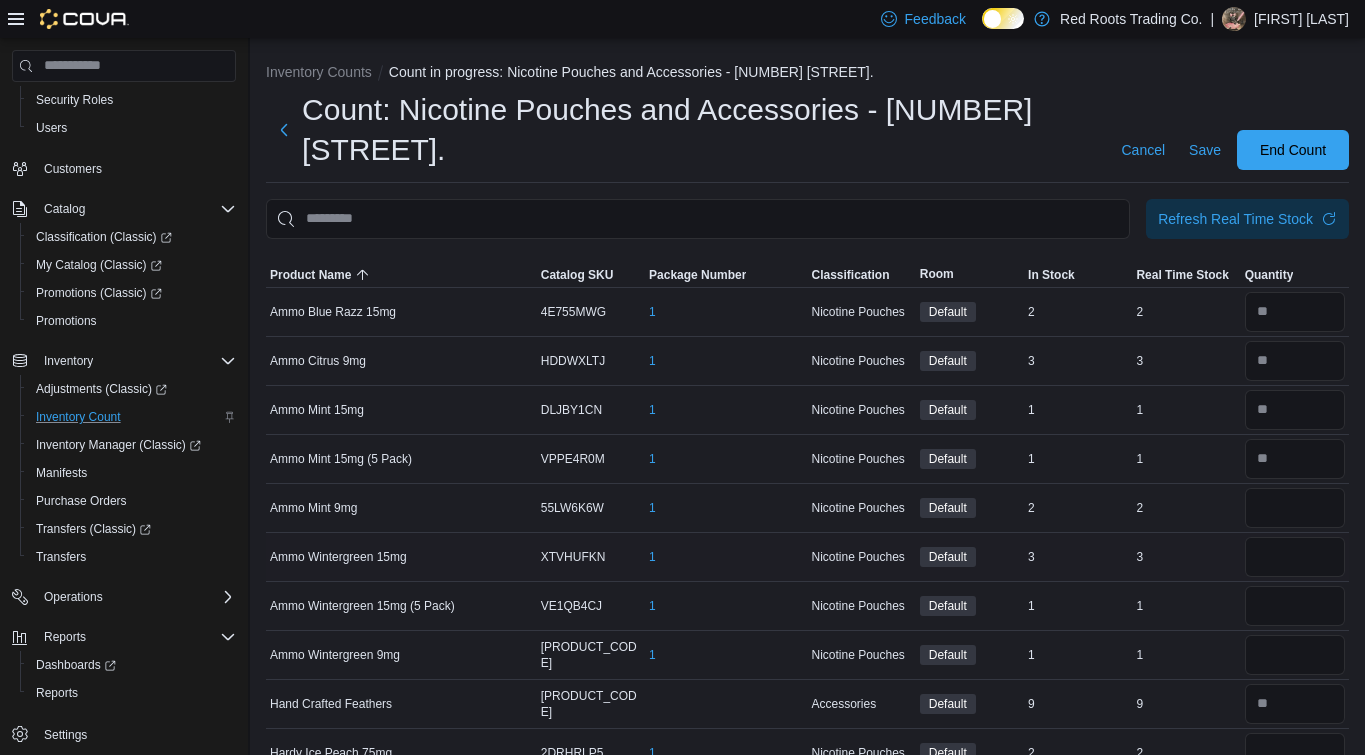 click at bounding box center [1295, 557] 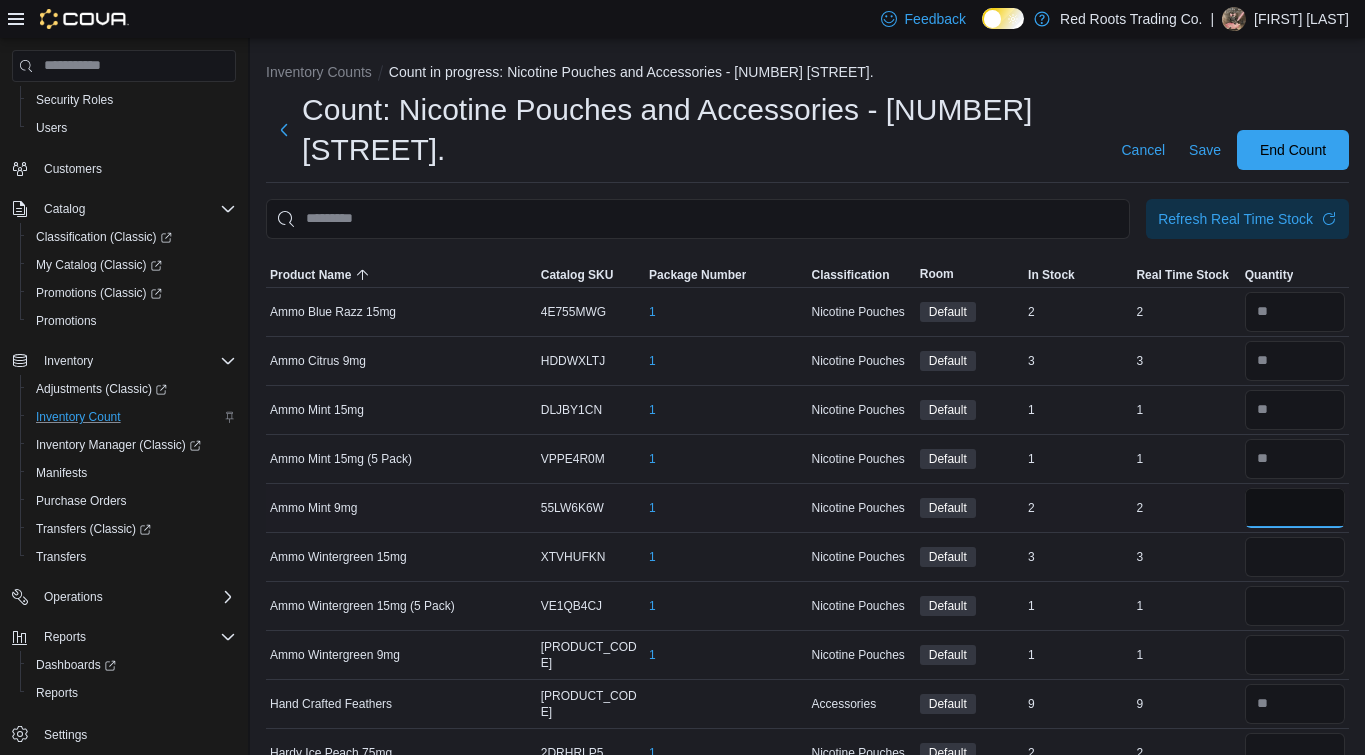 click at bounding box center [1295, 508] 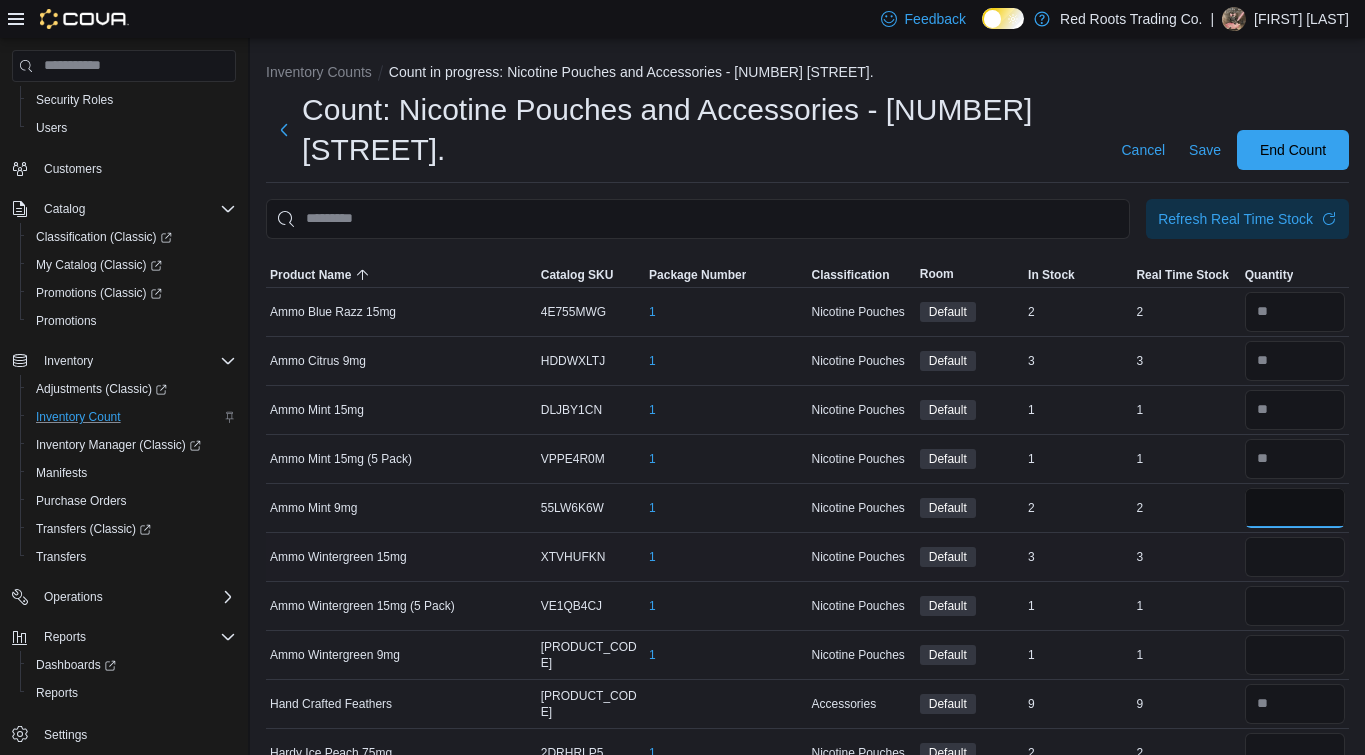 type on "*" 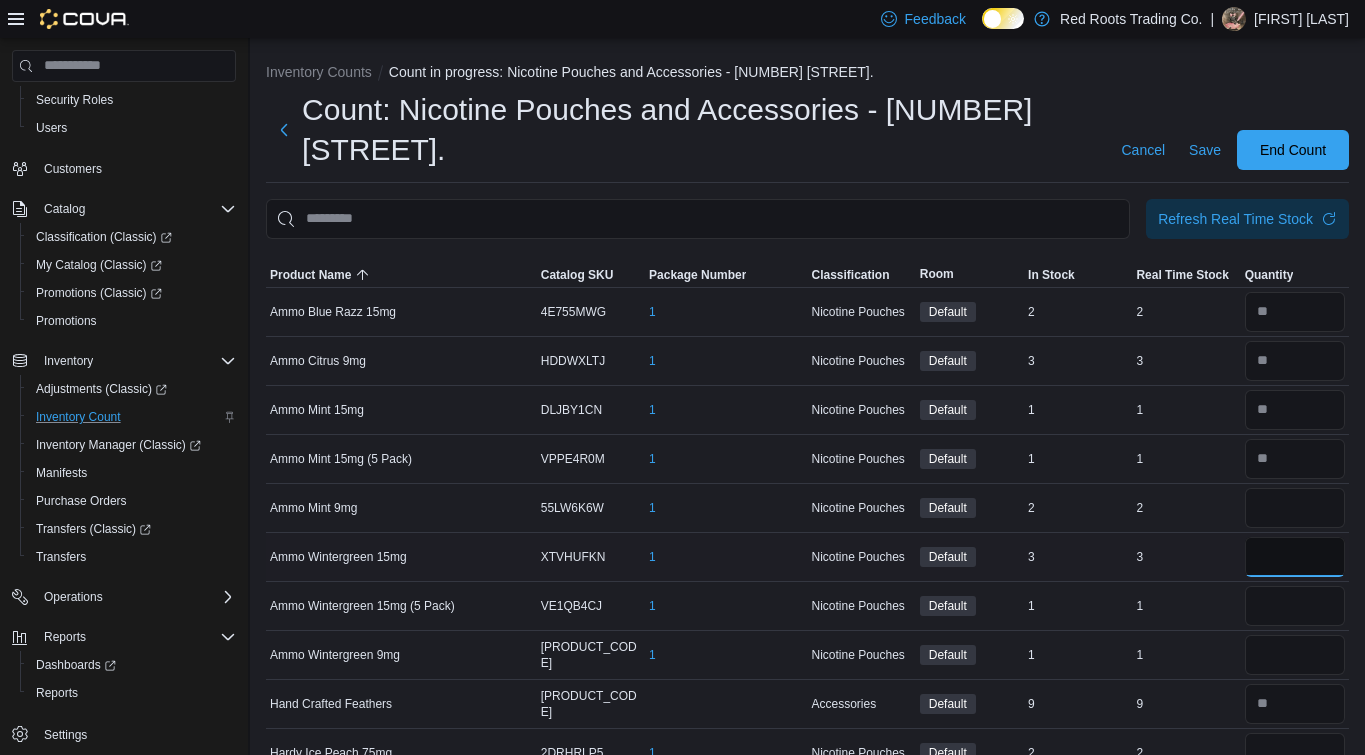 type 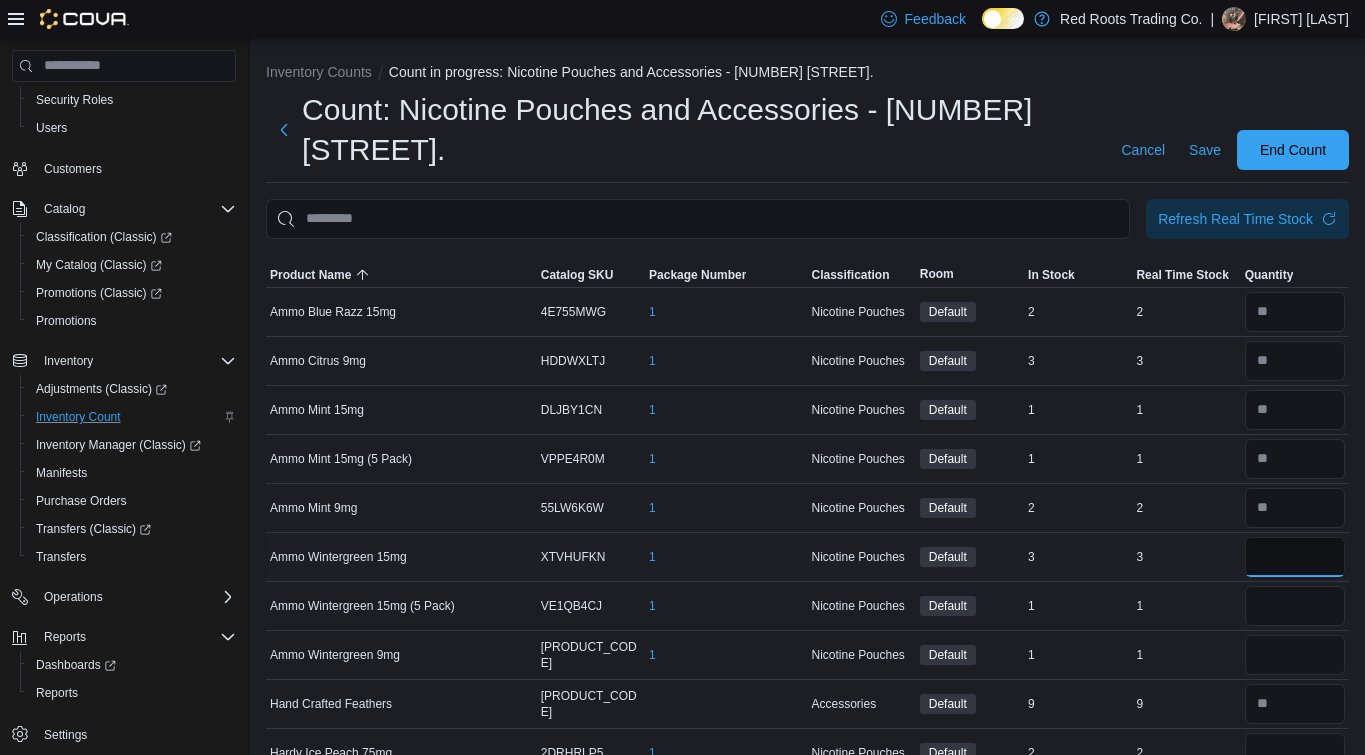 type on "*" 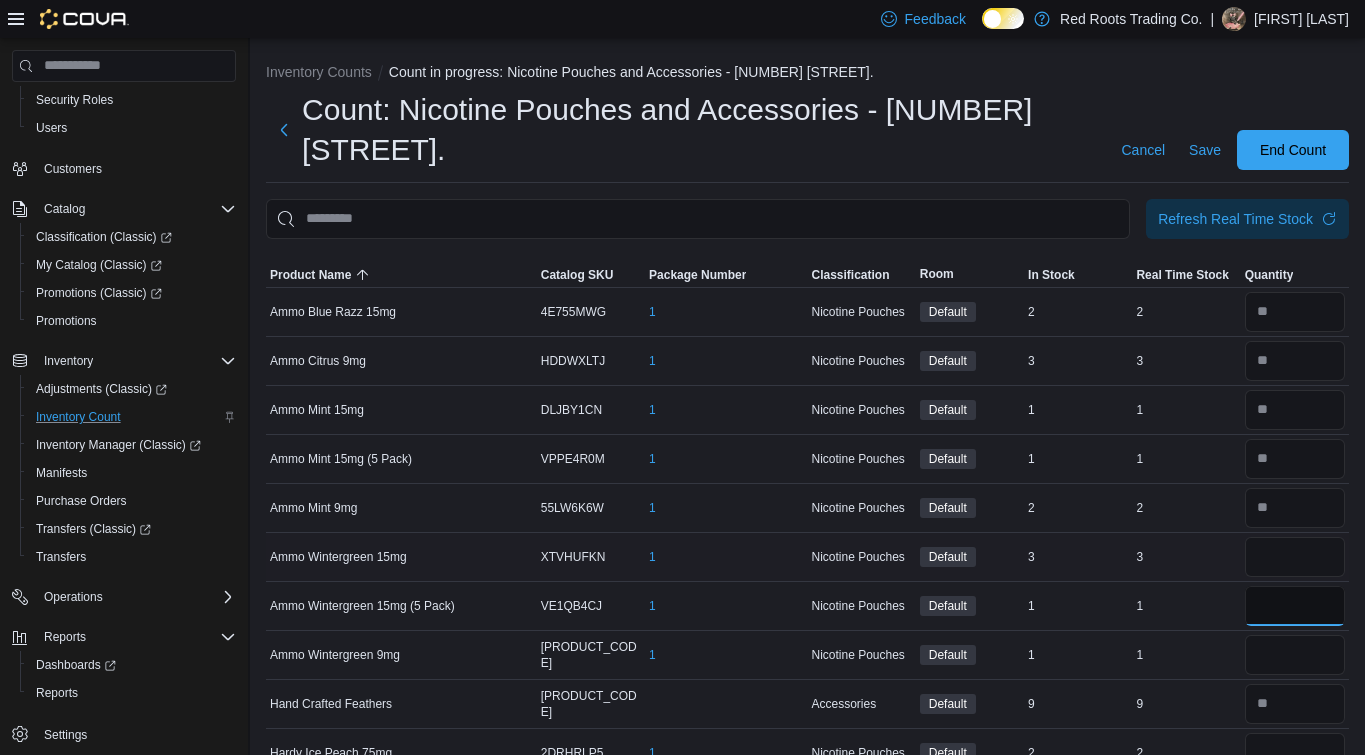 type 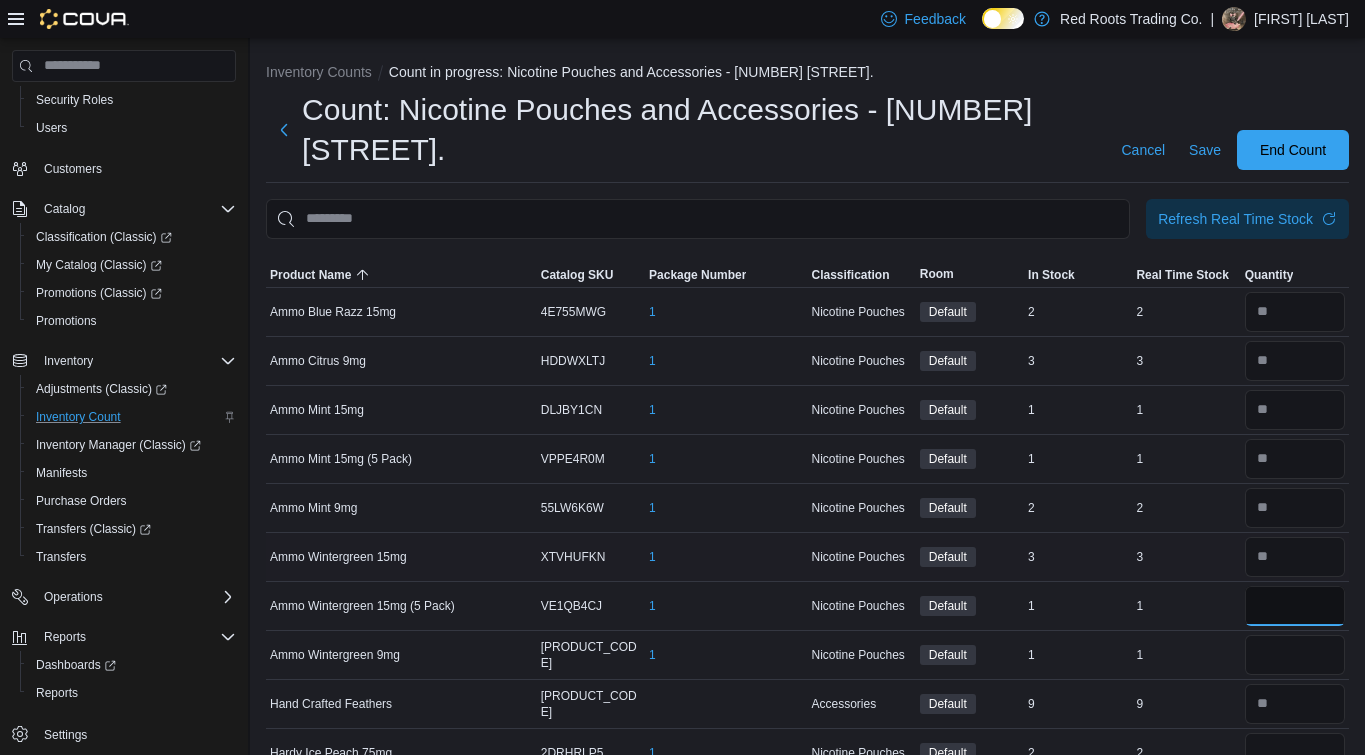 type on "*" 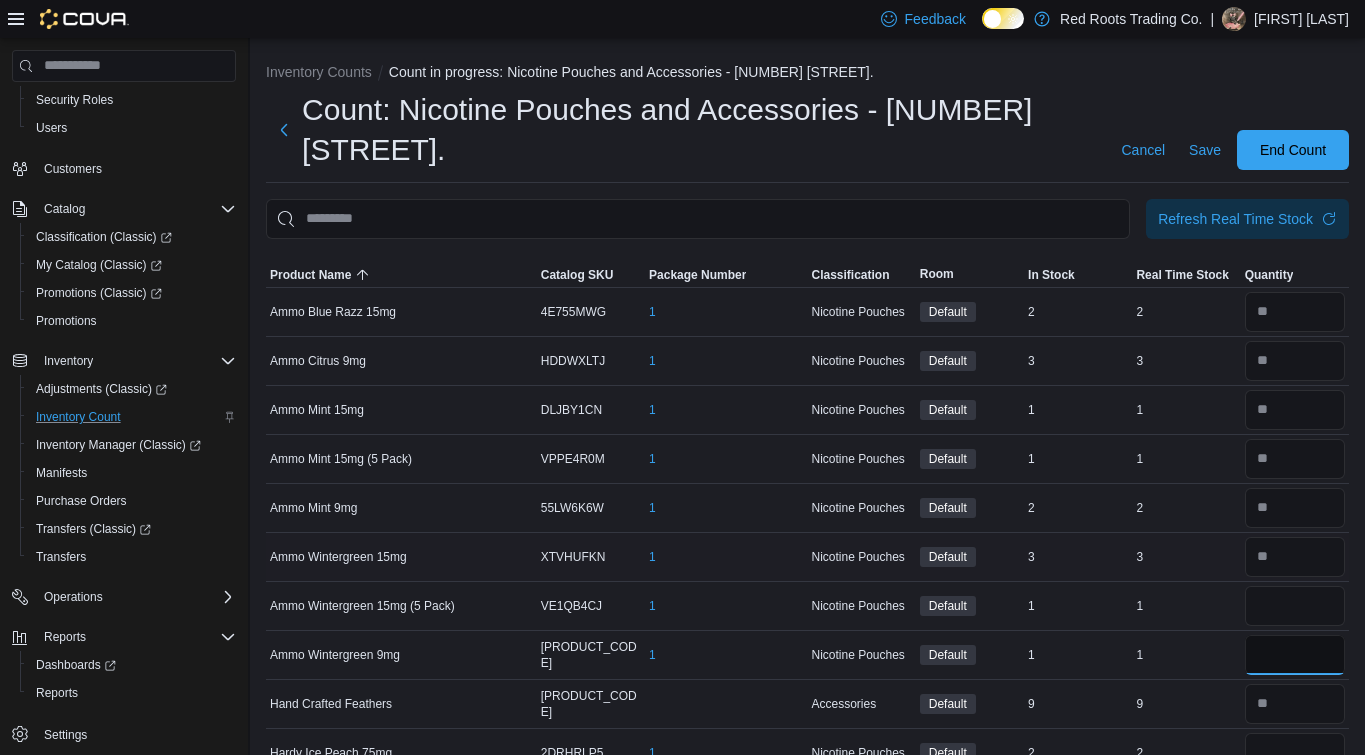 type 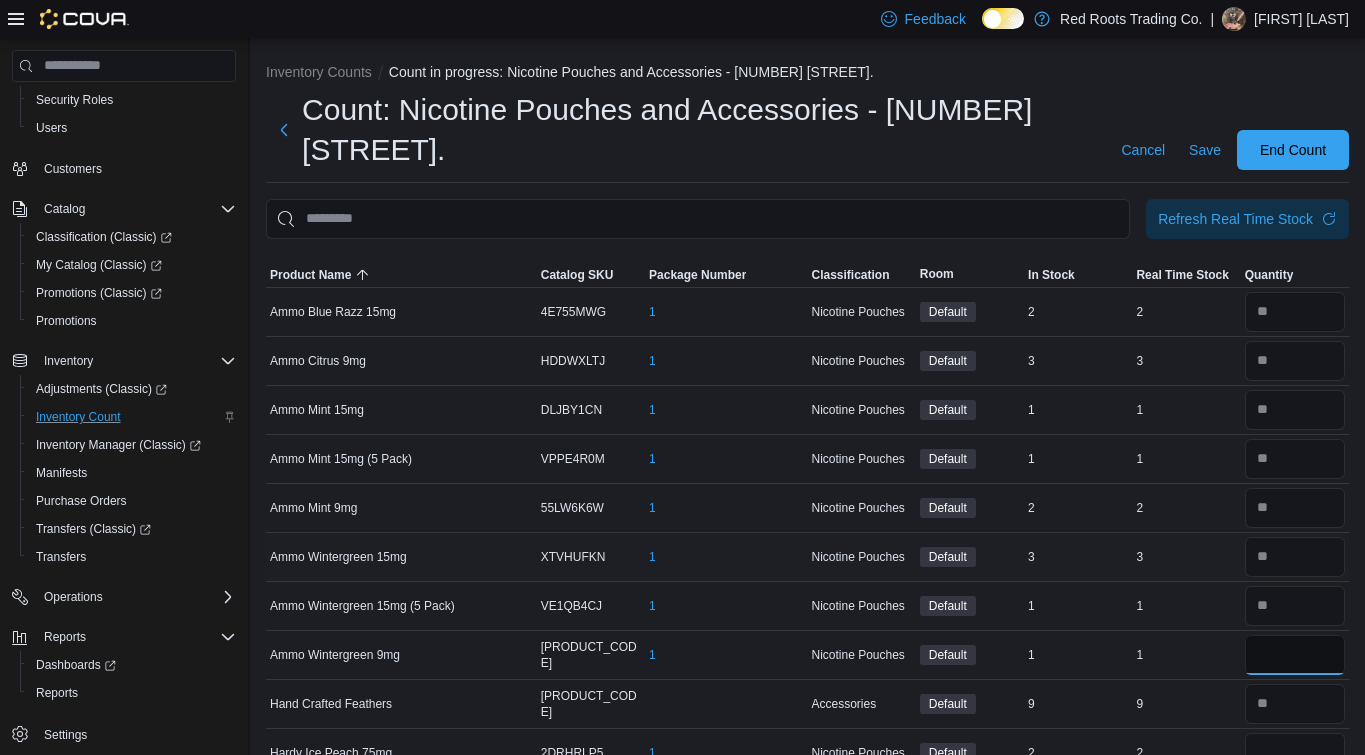 type on "*" 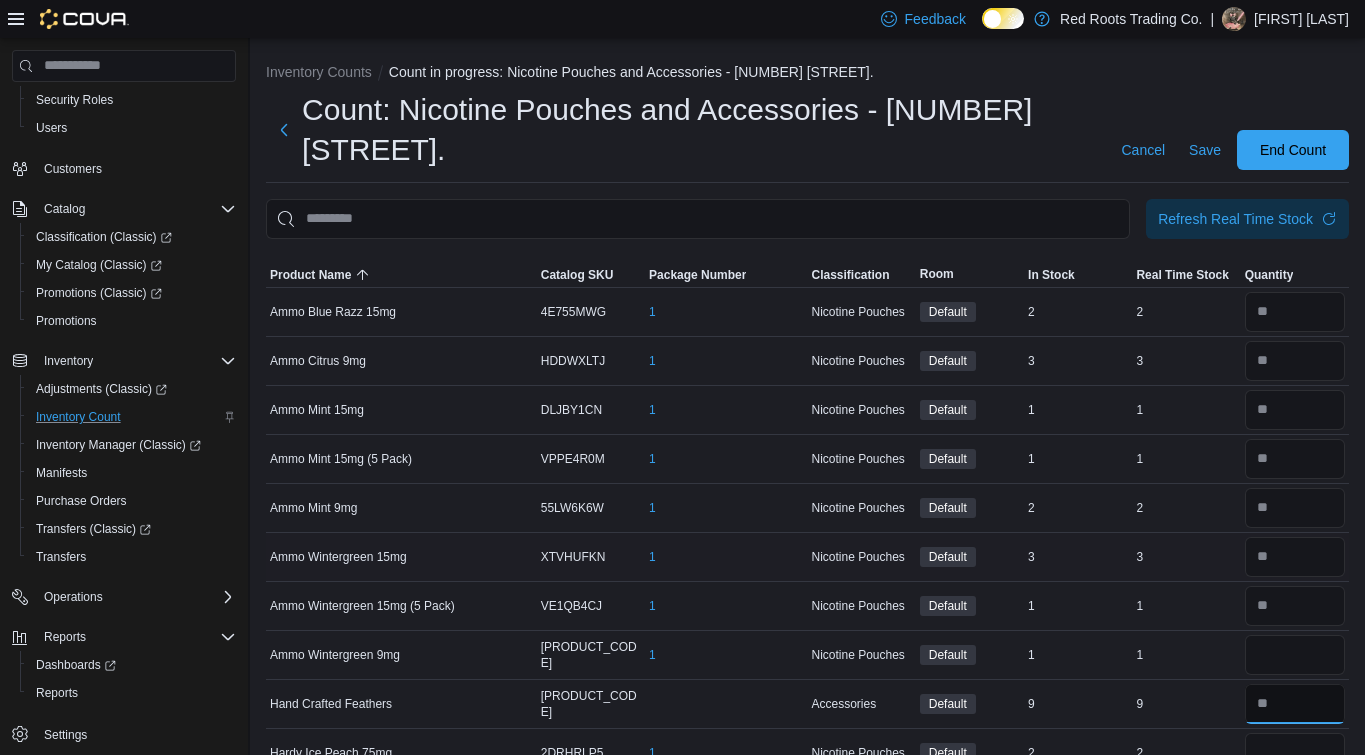 type 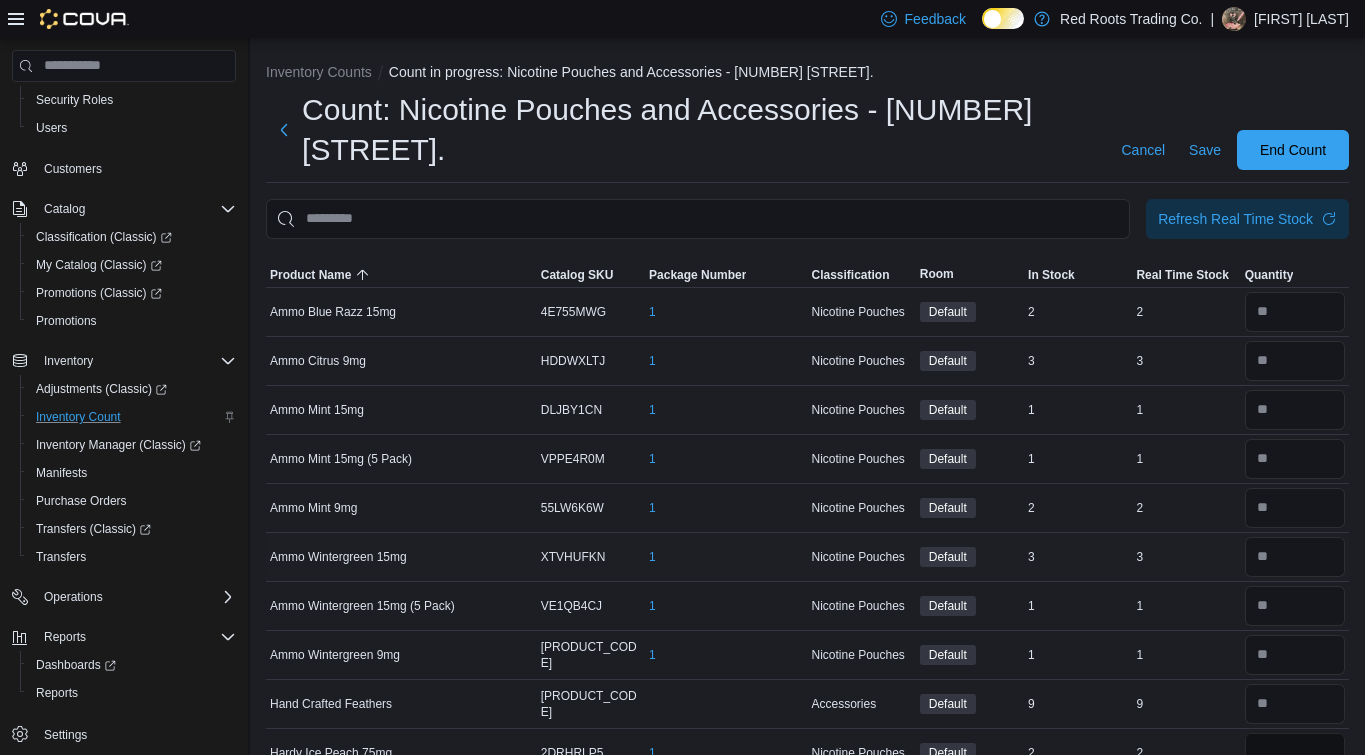 type on "*" 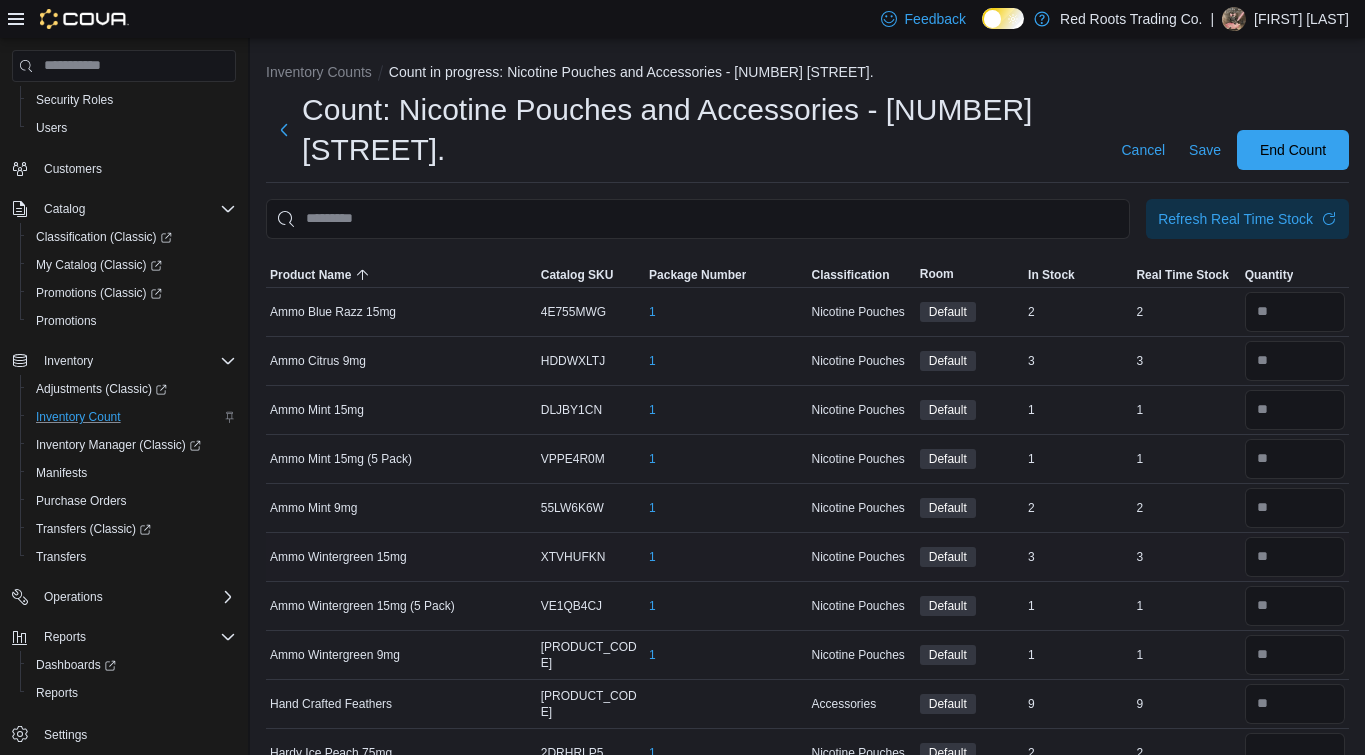 type 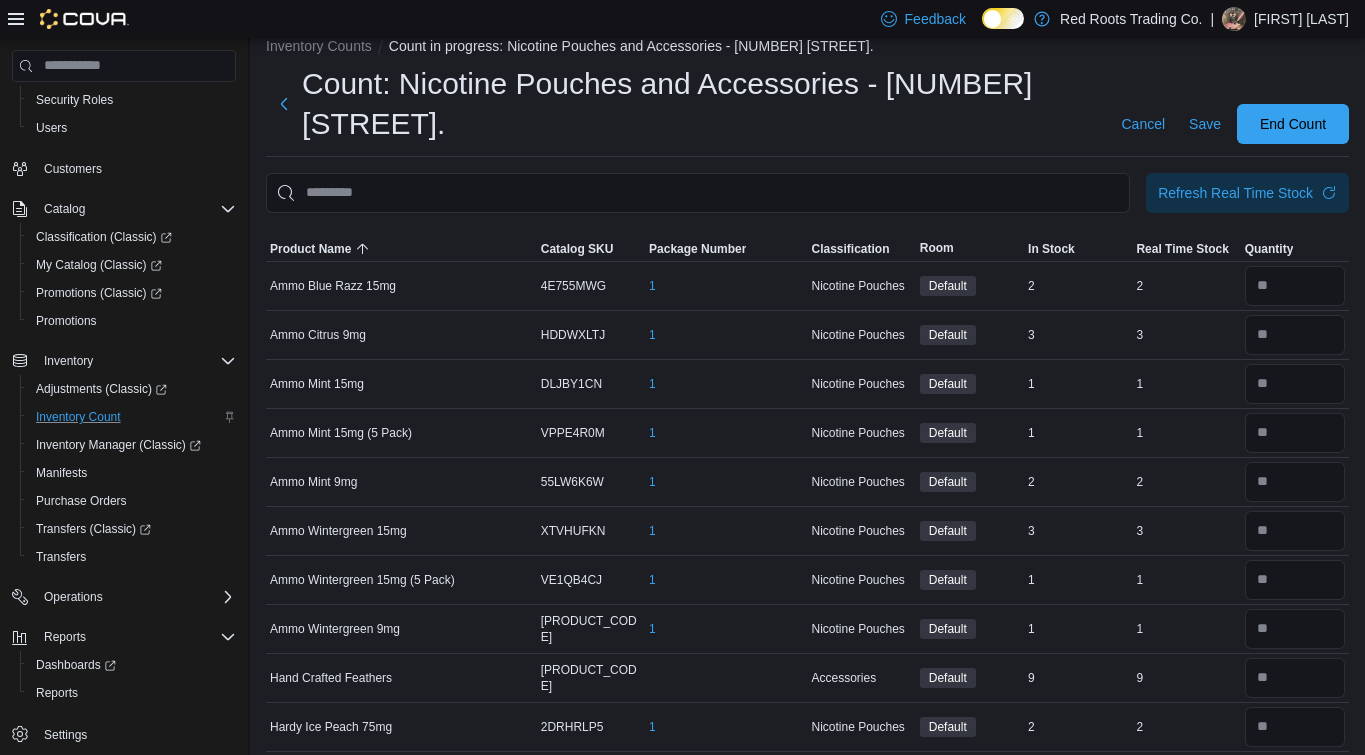 type on "*" 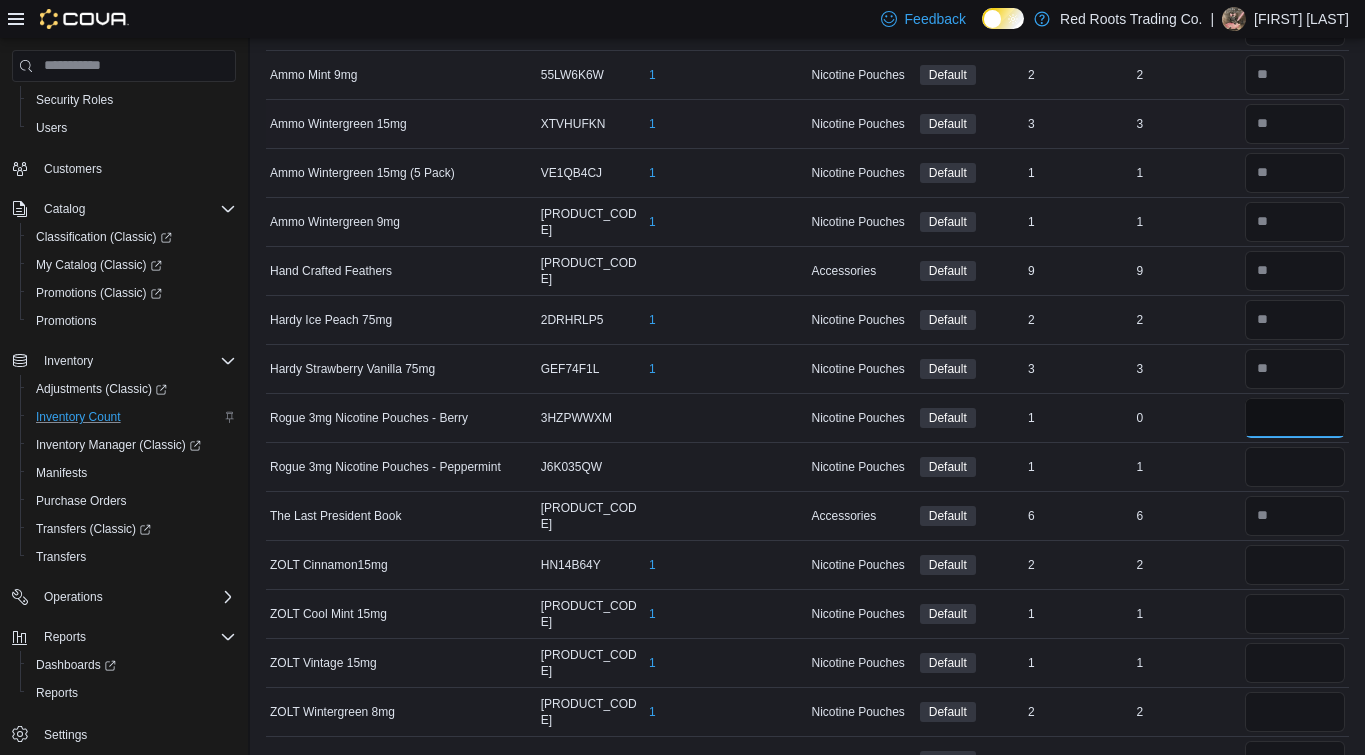 type on "*" 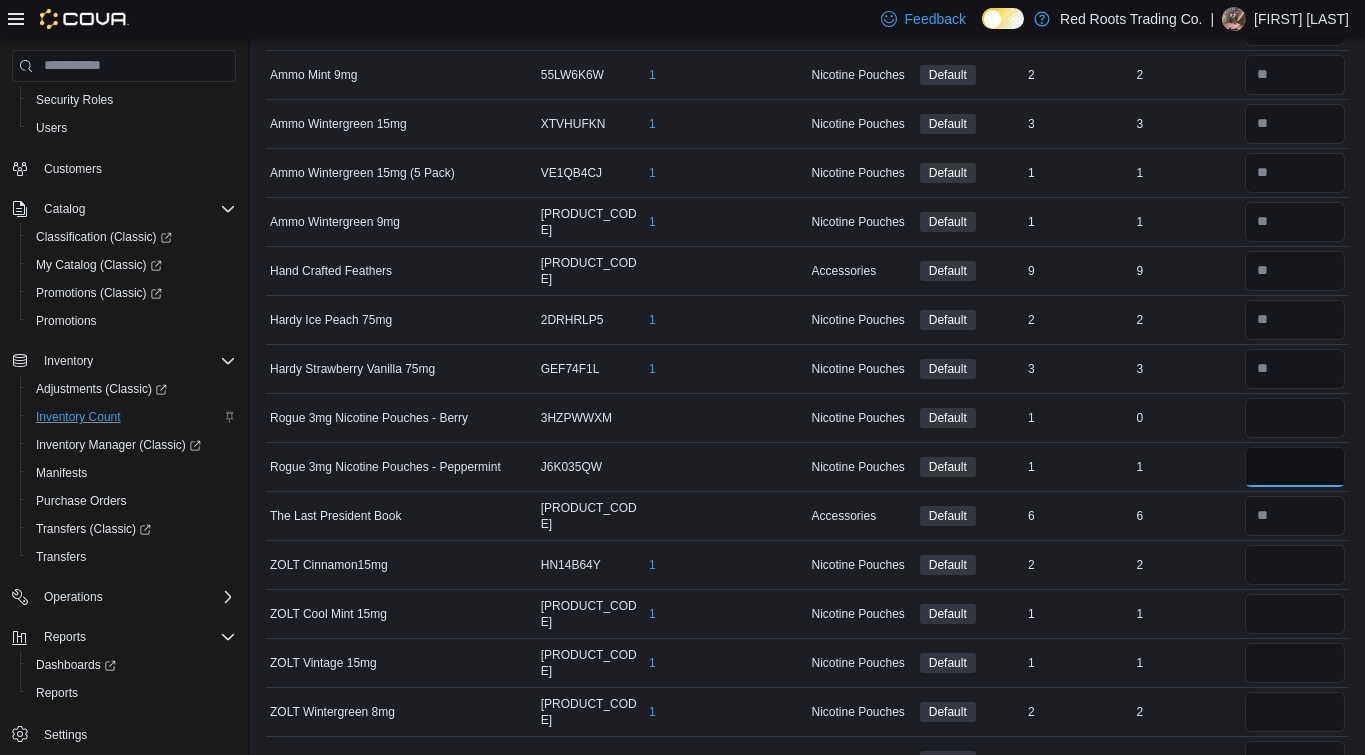 type 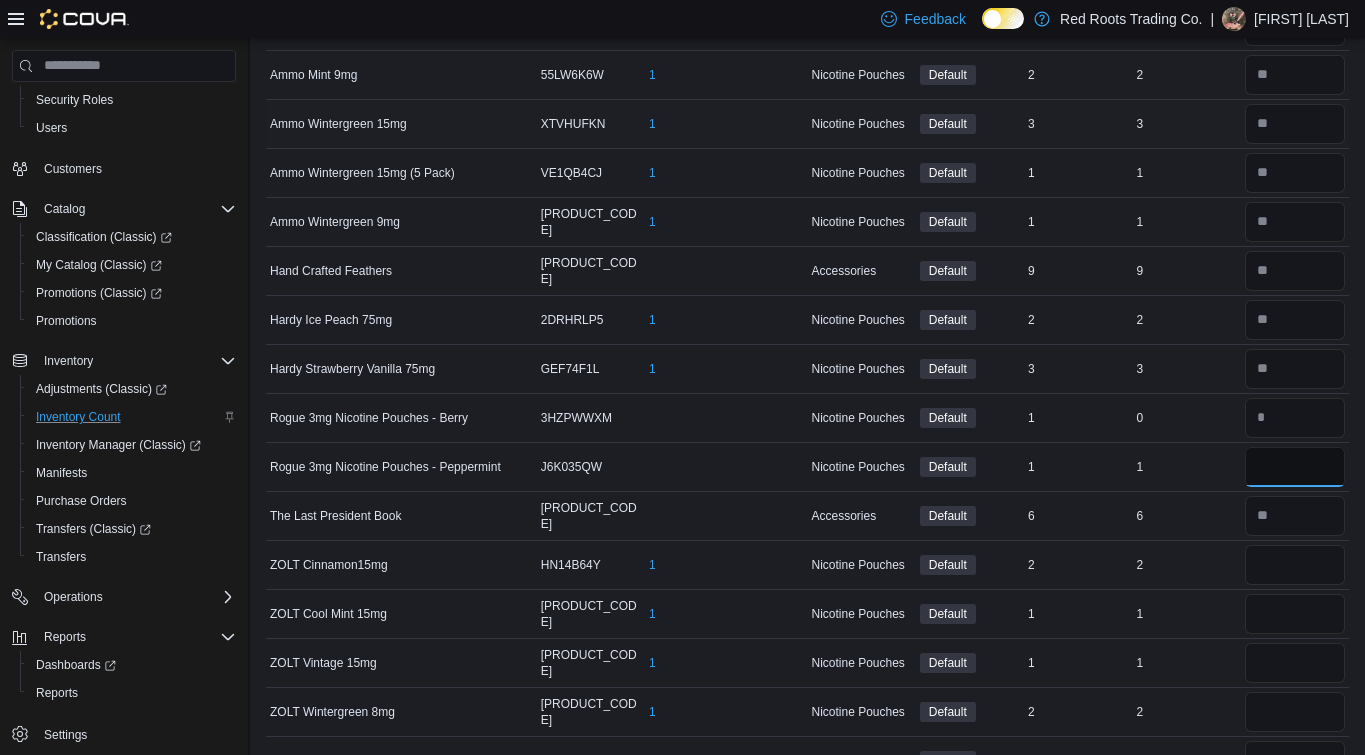 type on "*" 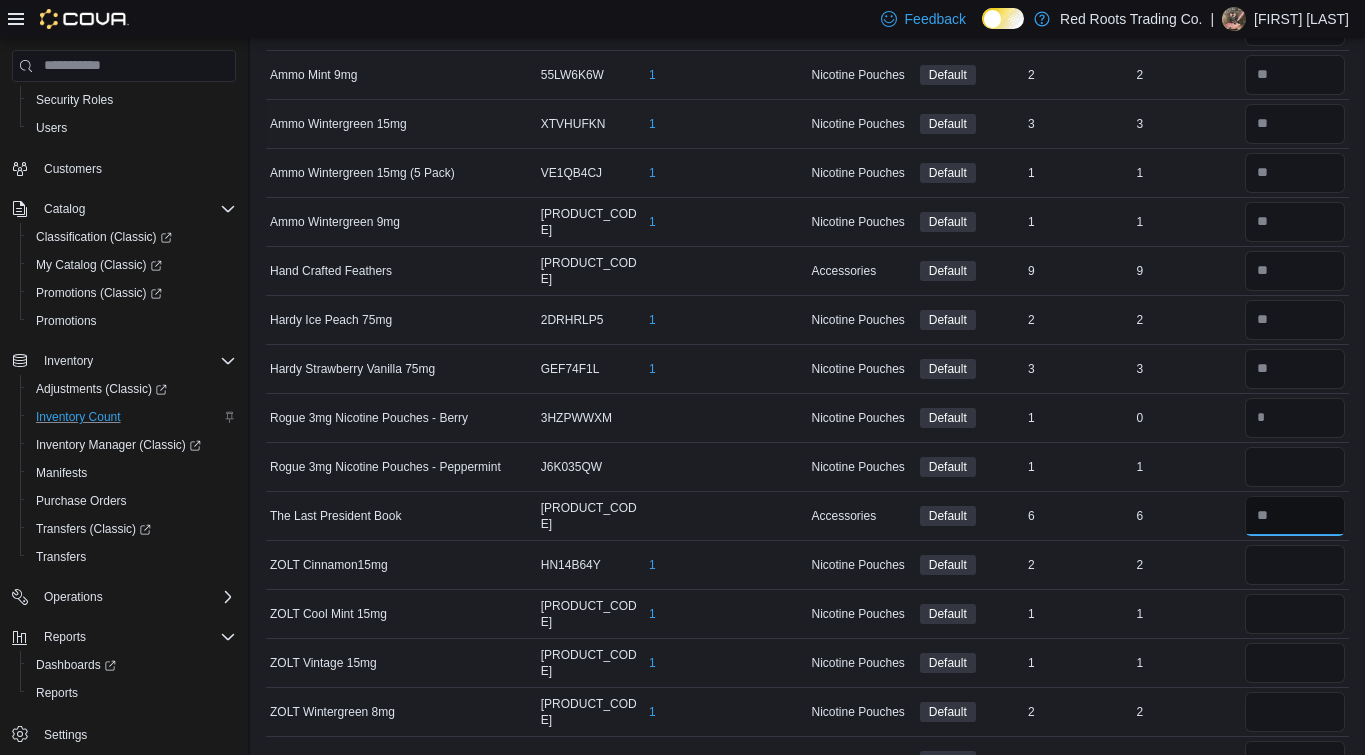 type 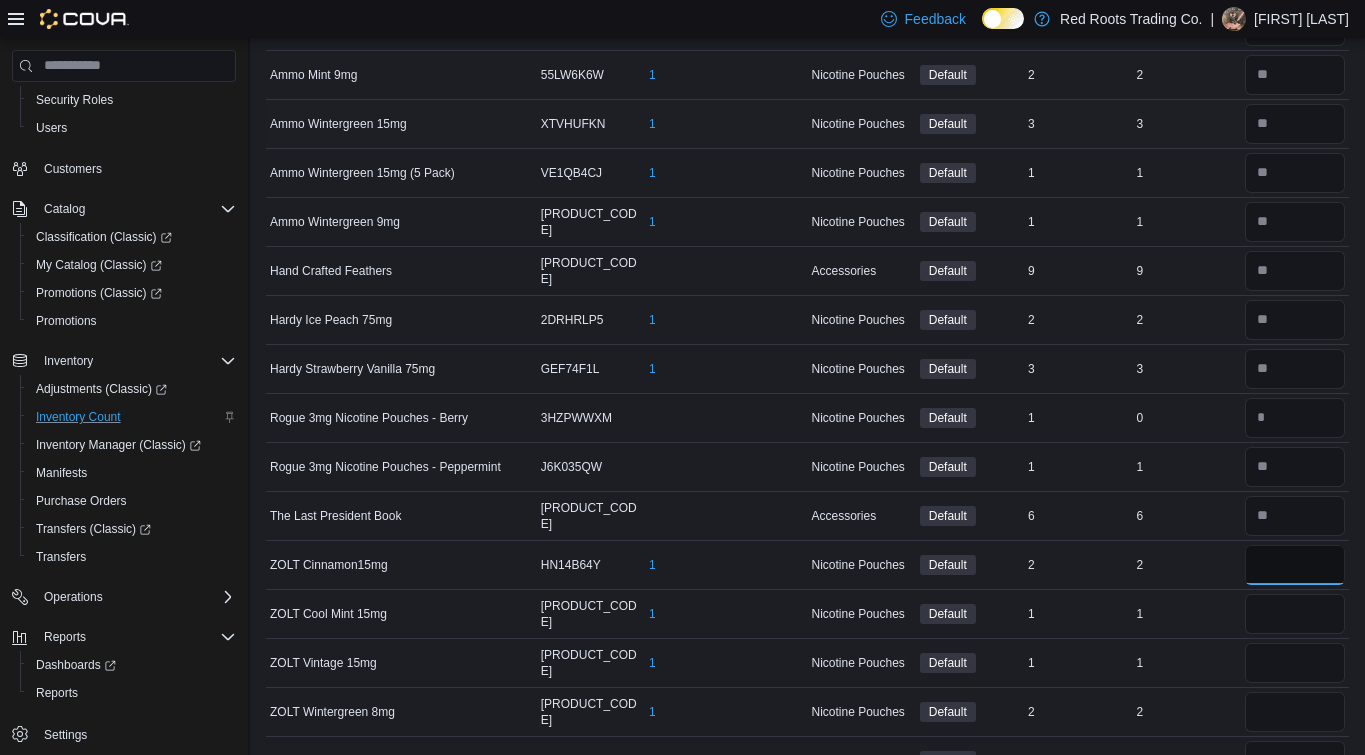 type on "*" 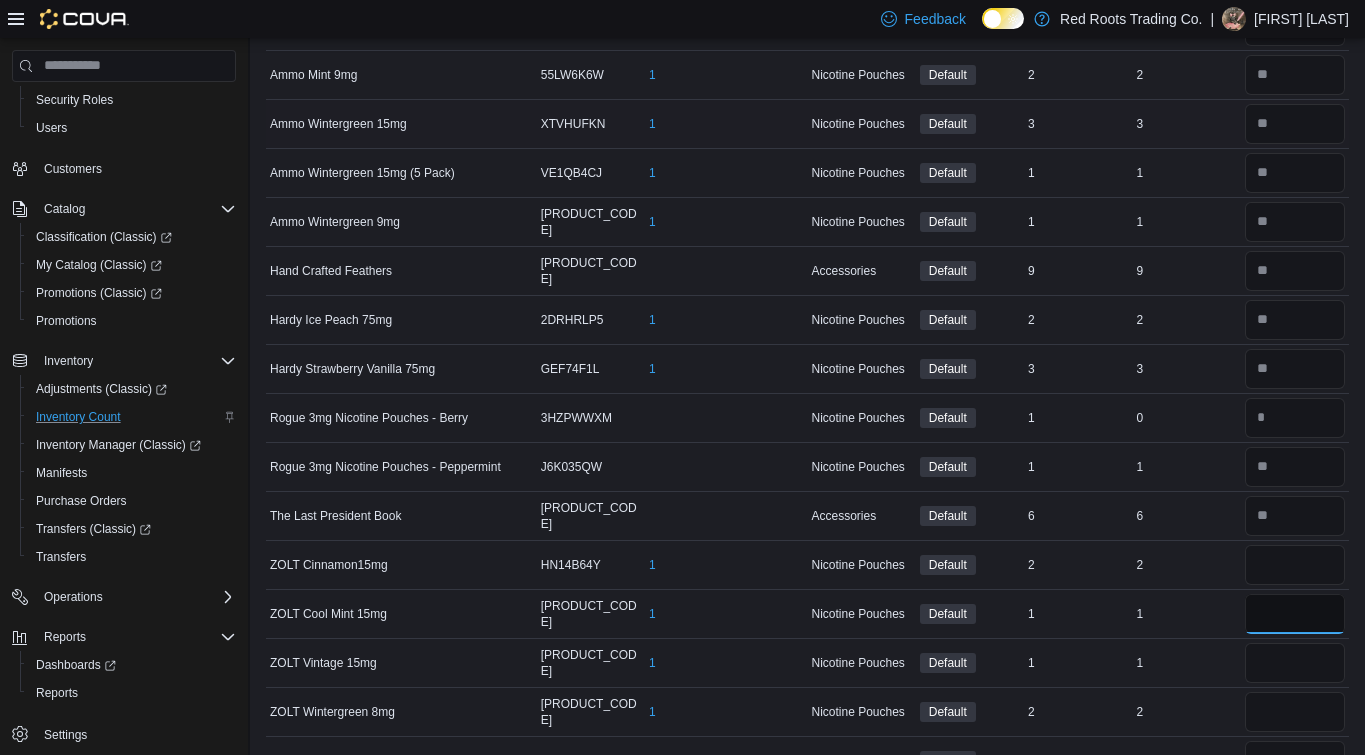 type 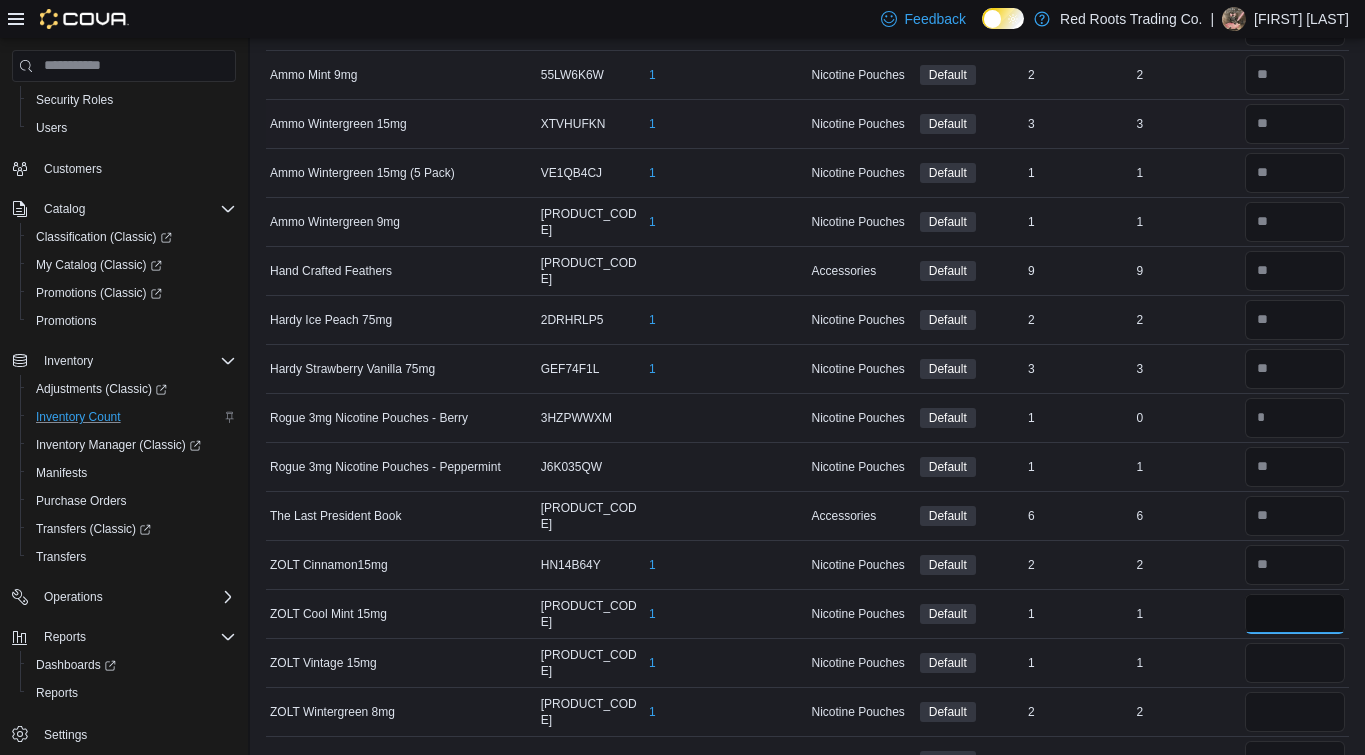 type on "*" 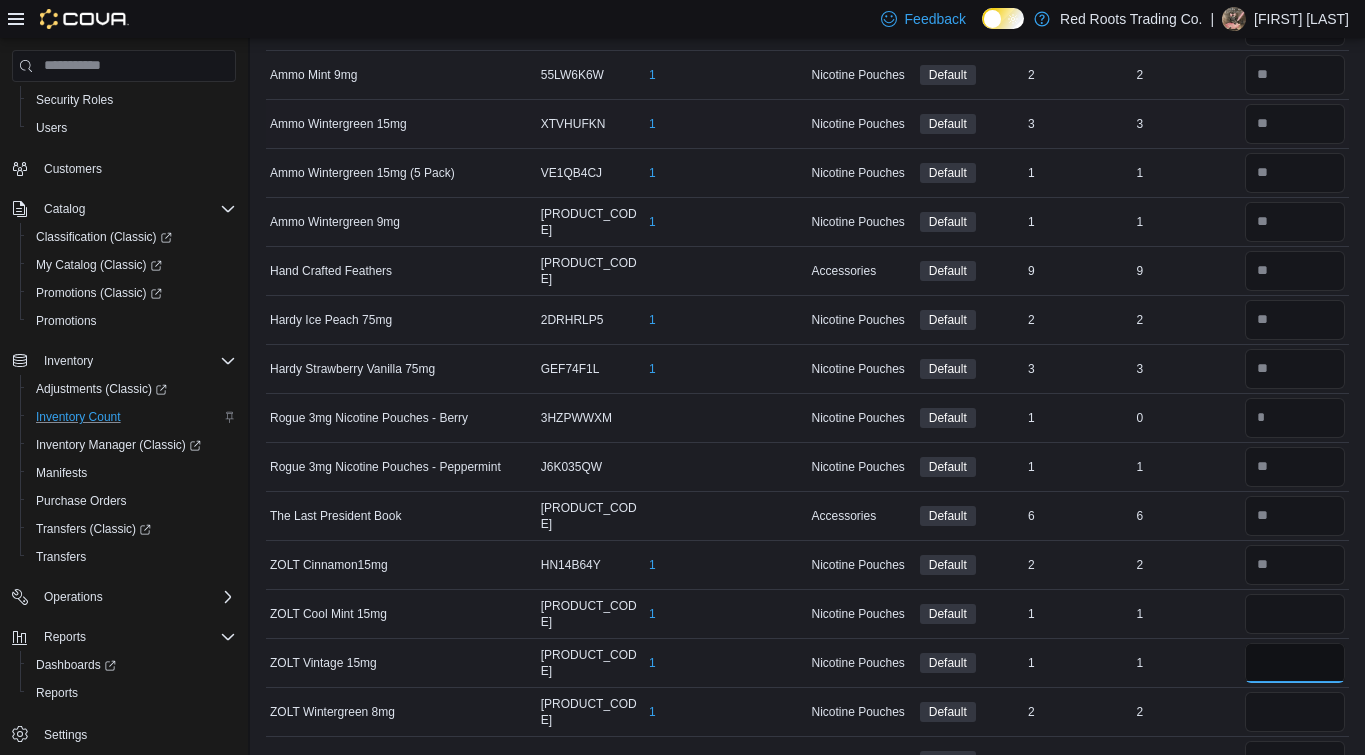 type 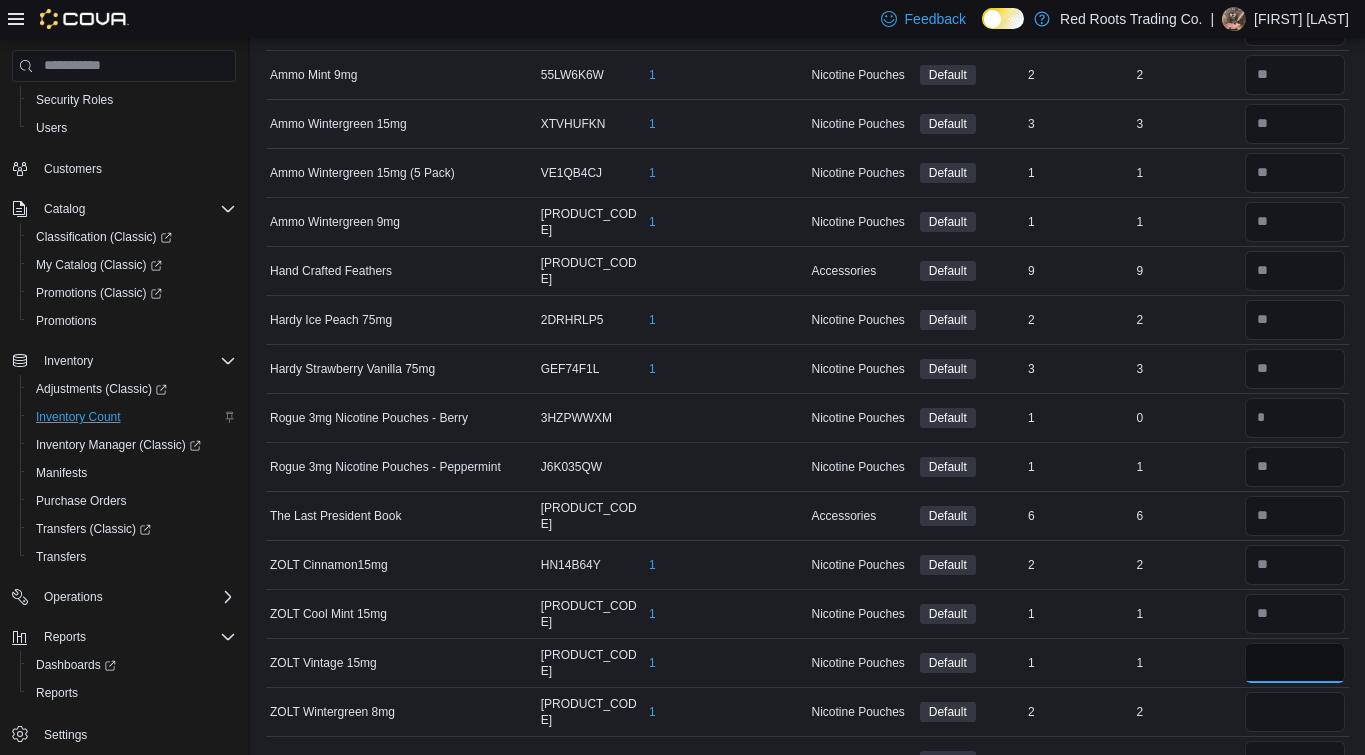 type on "*" 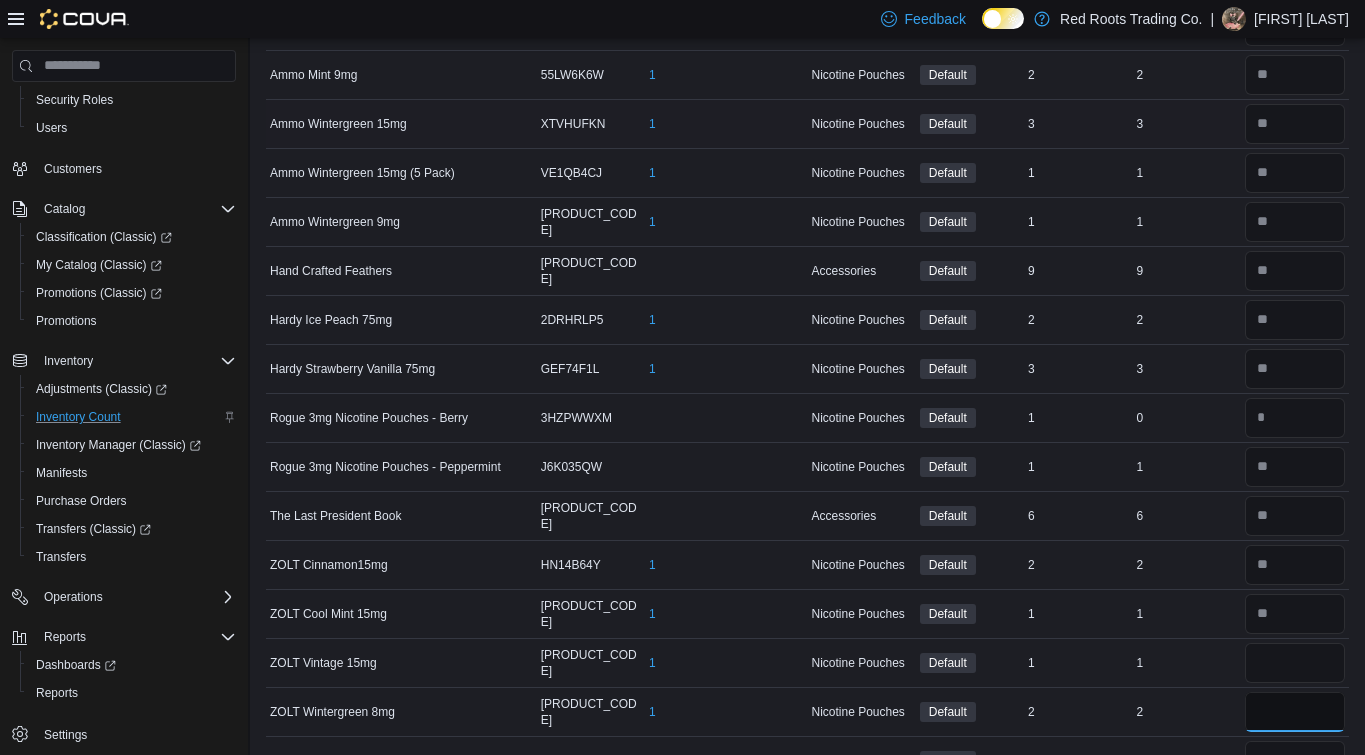 type 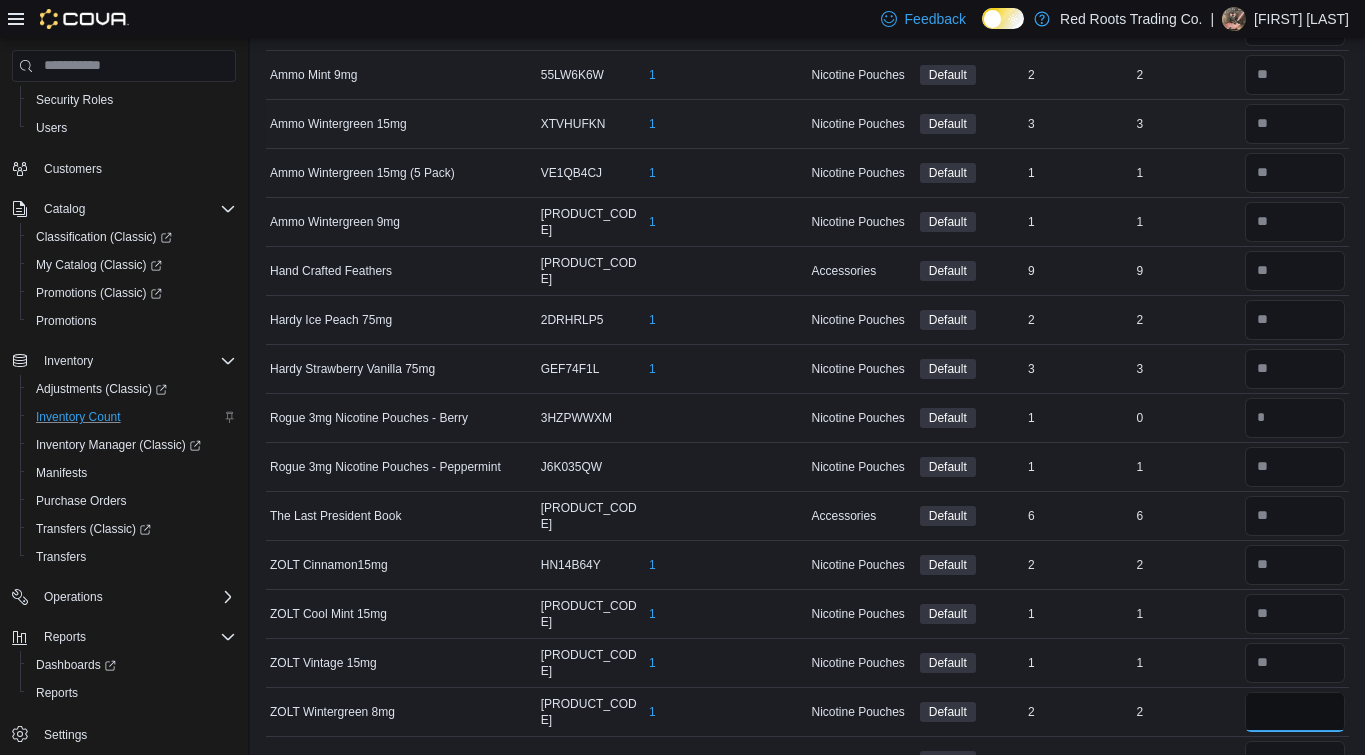 type on "*" 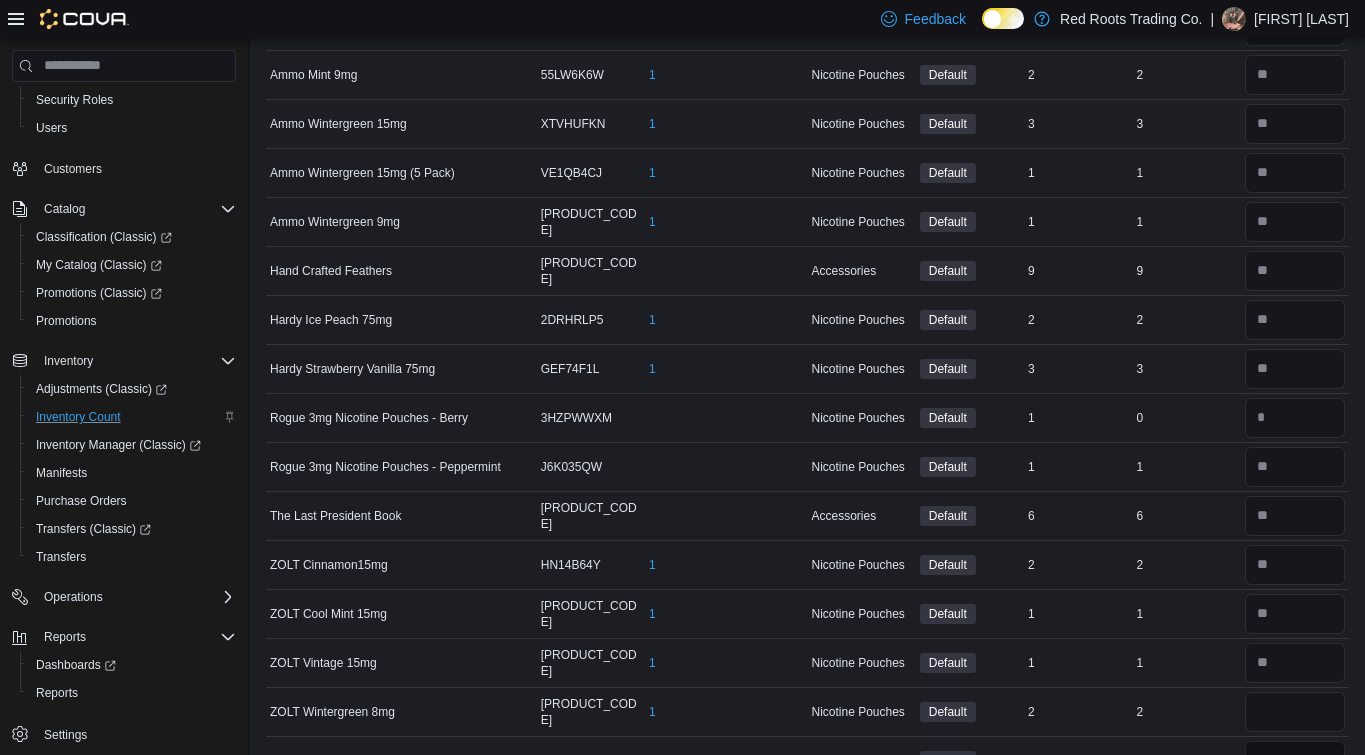 type 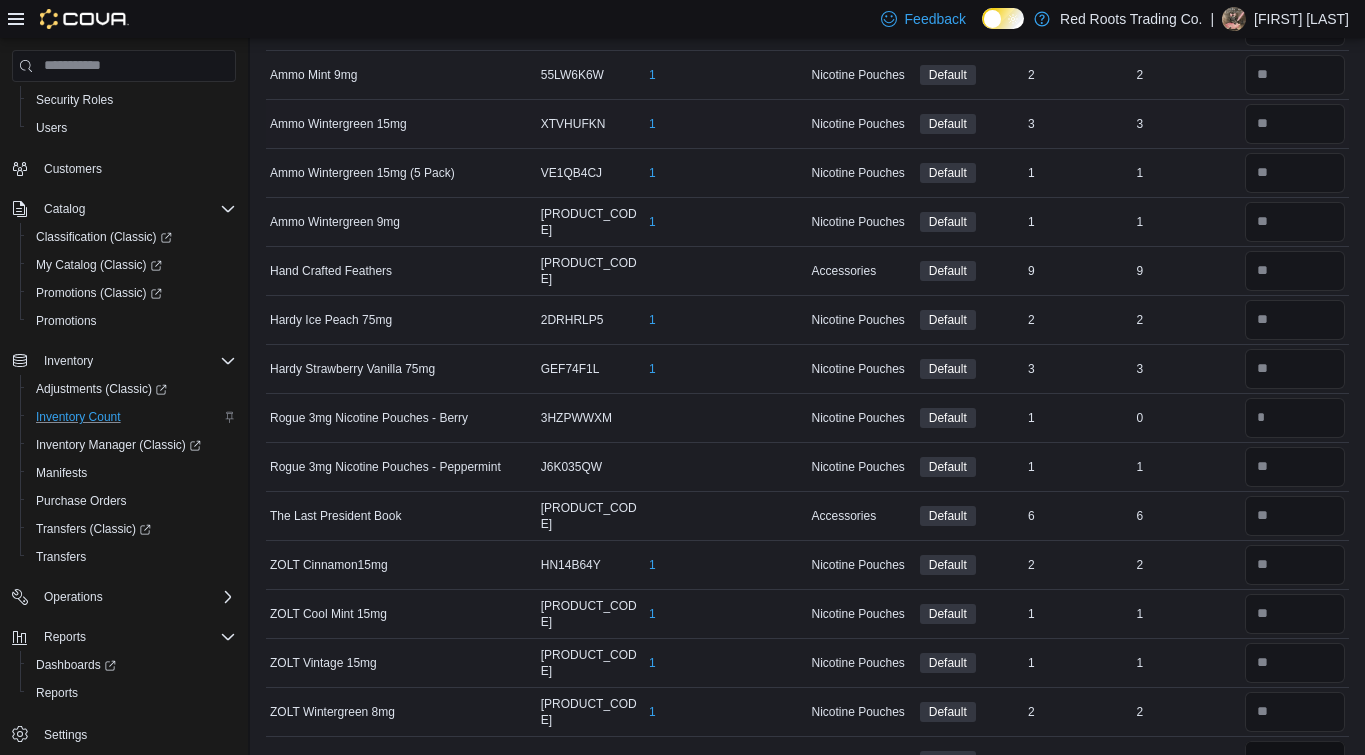 type on "*" 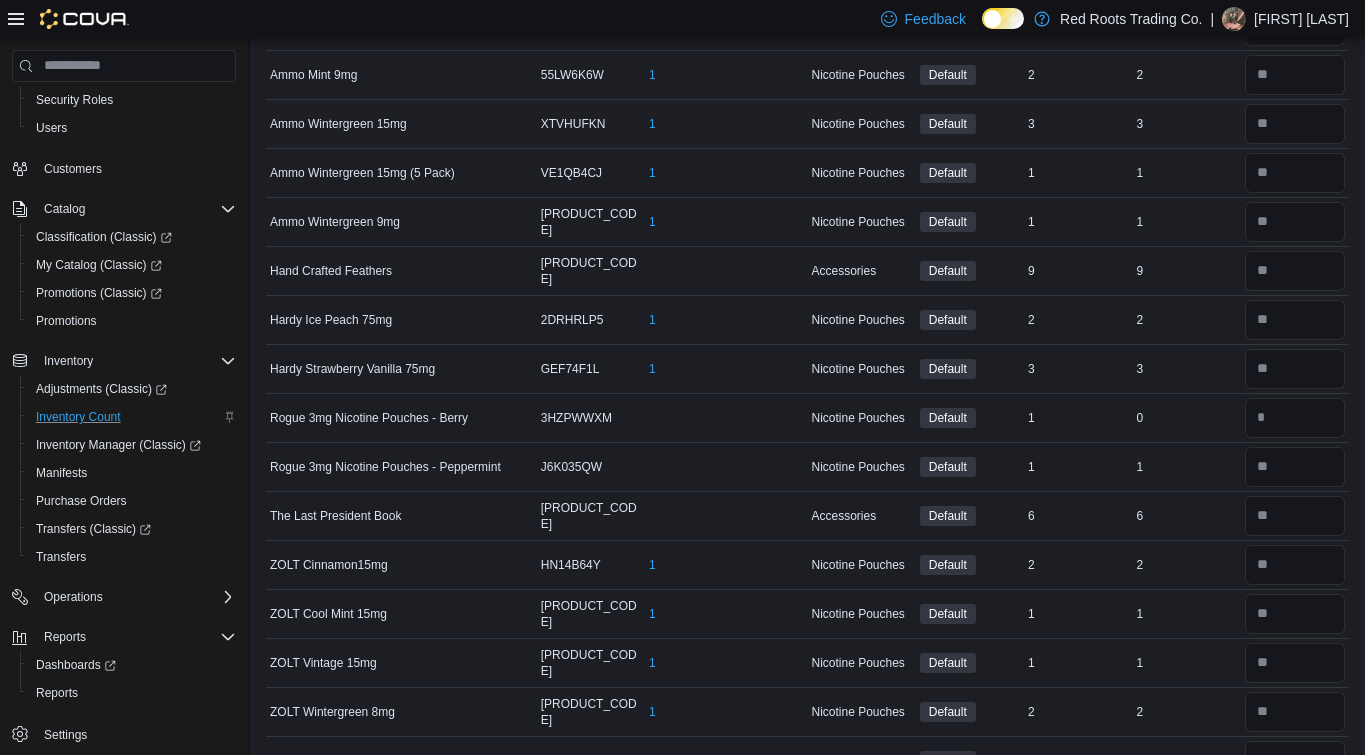 type 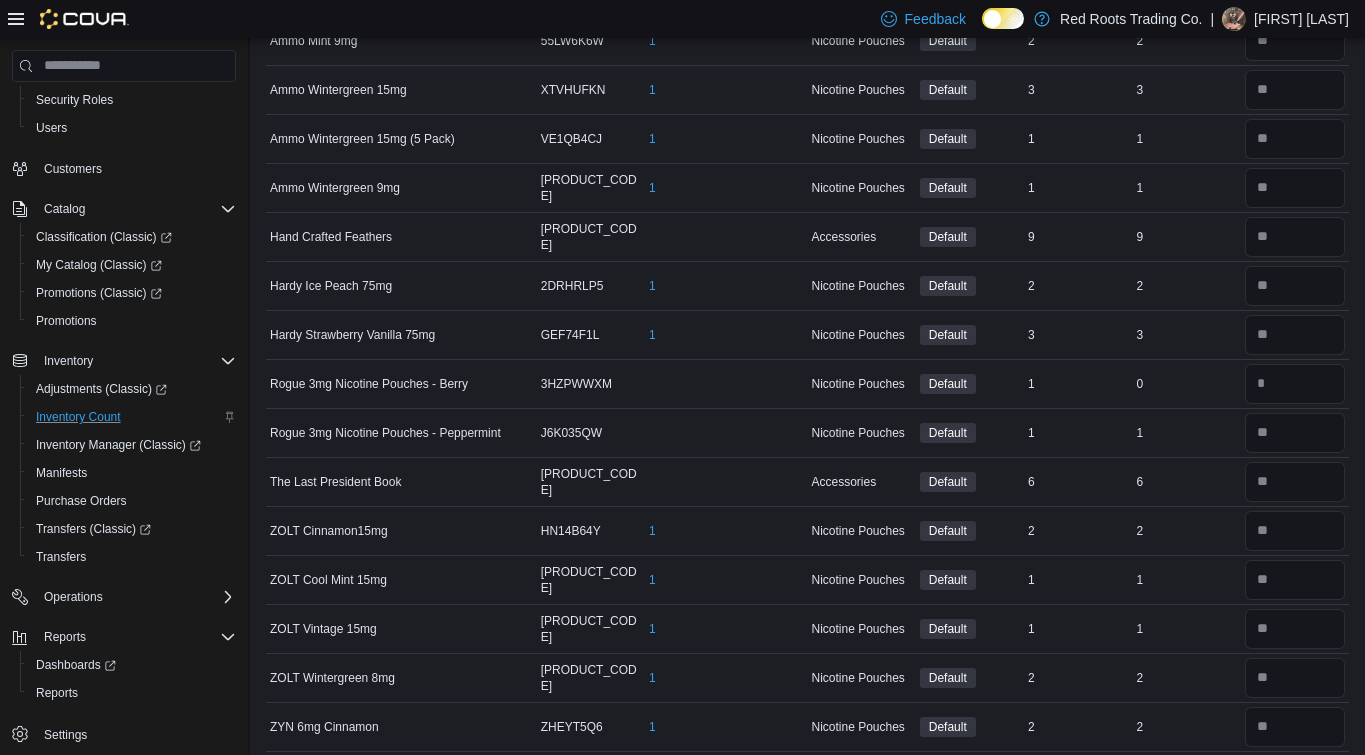 type on "*" 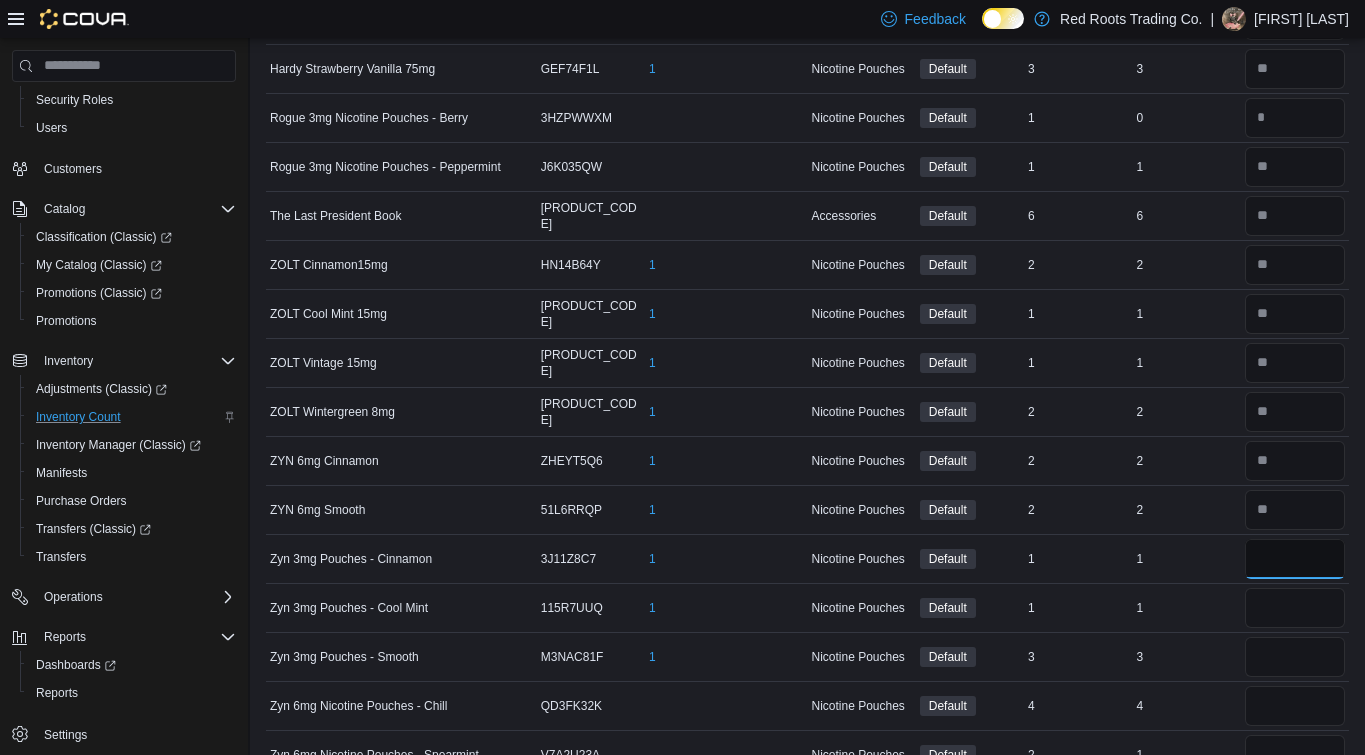 type on "*" 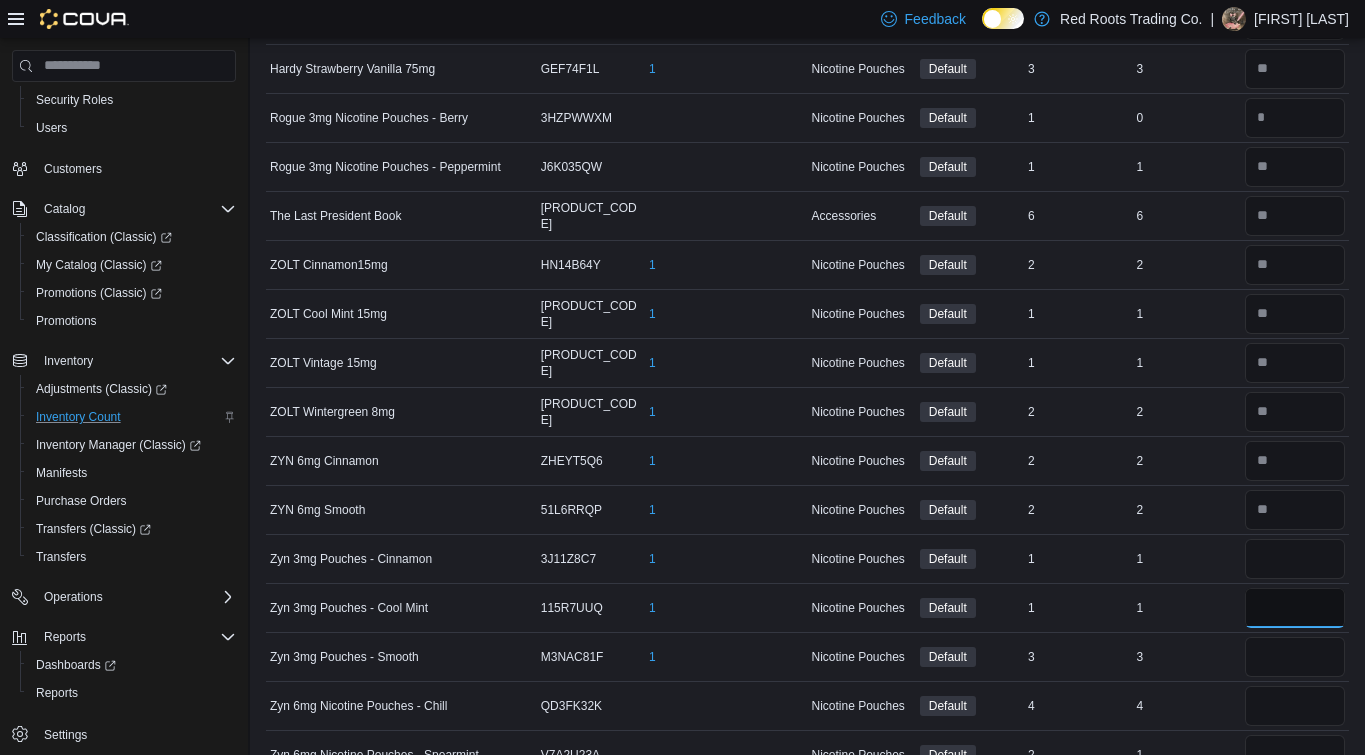 type 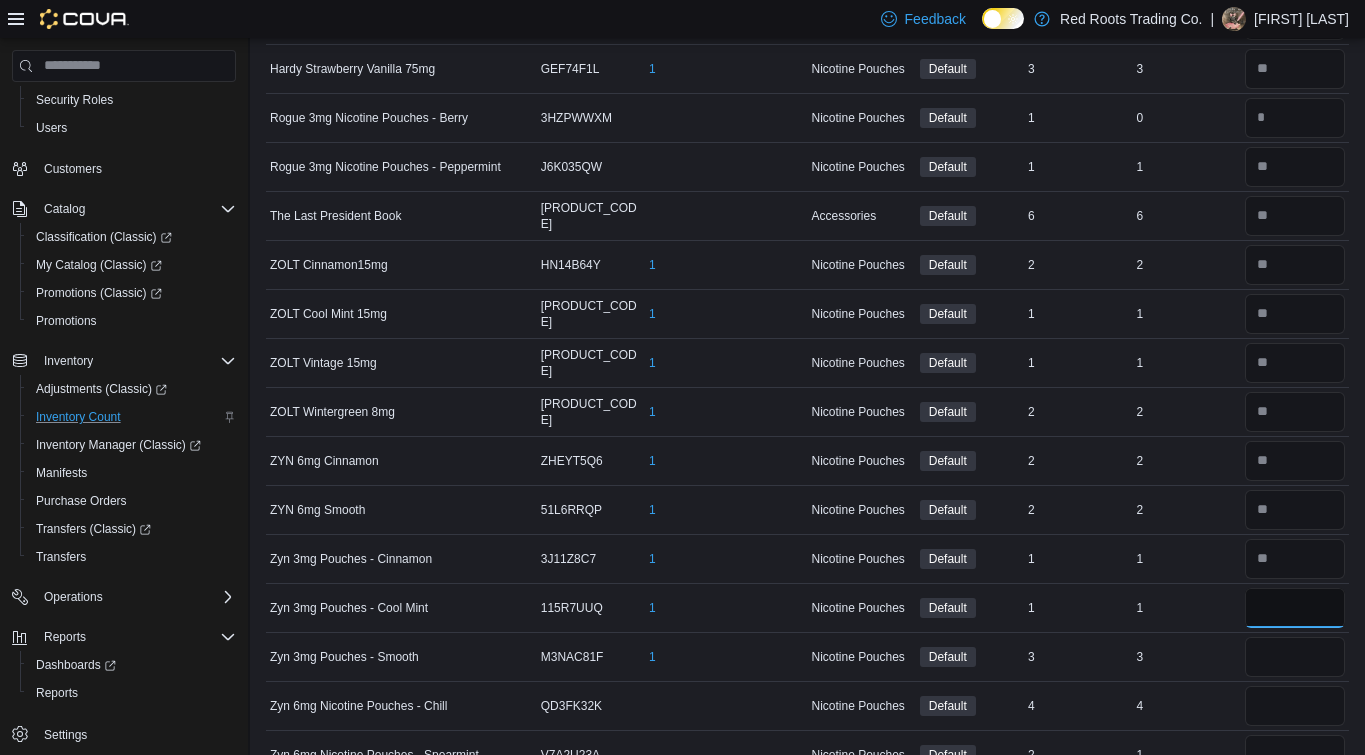 type on "*" 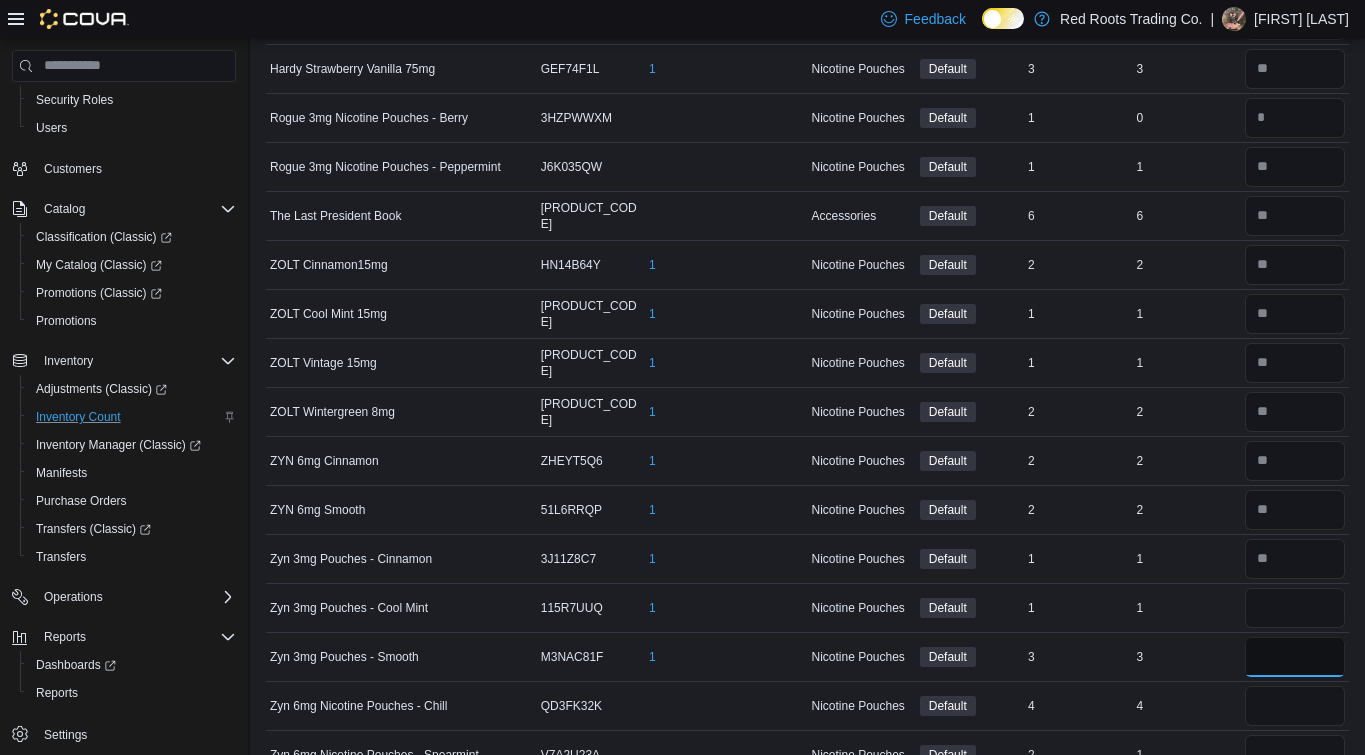 type 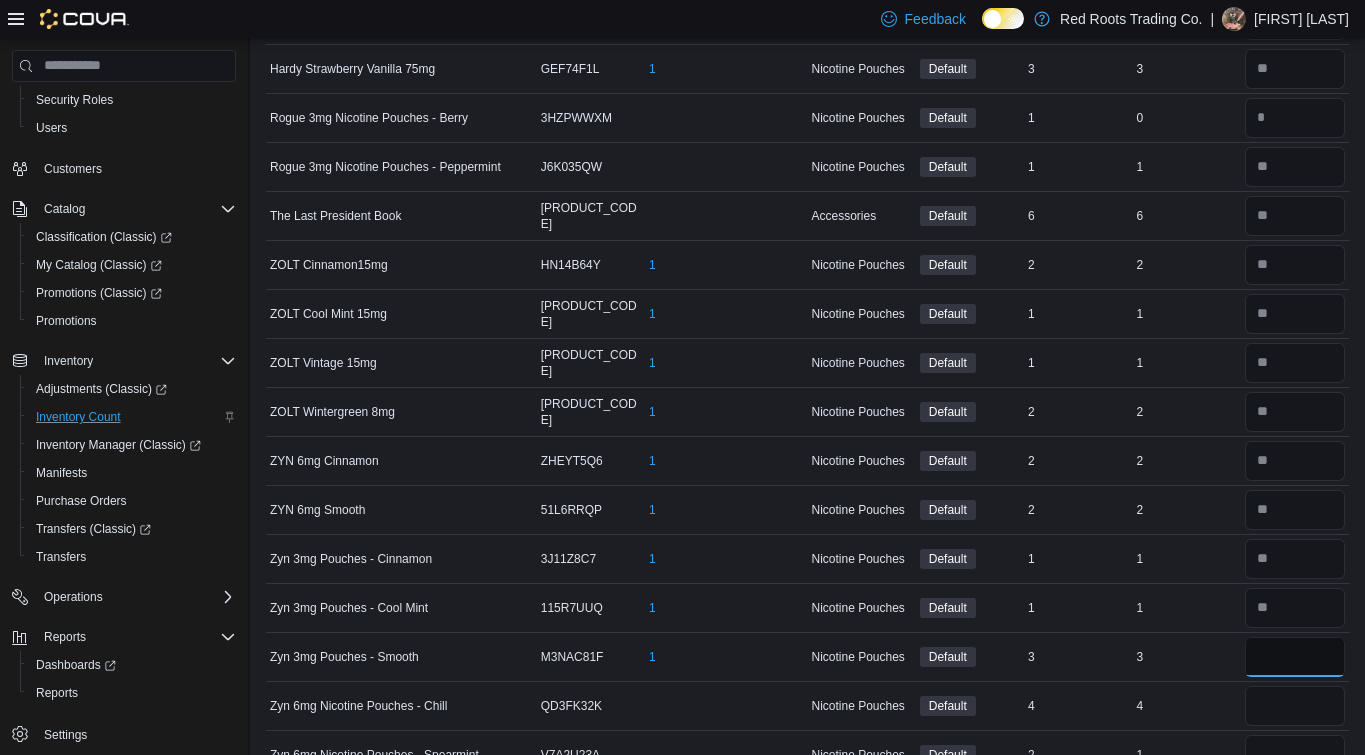 type on "*" 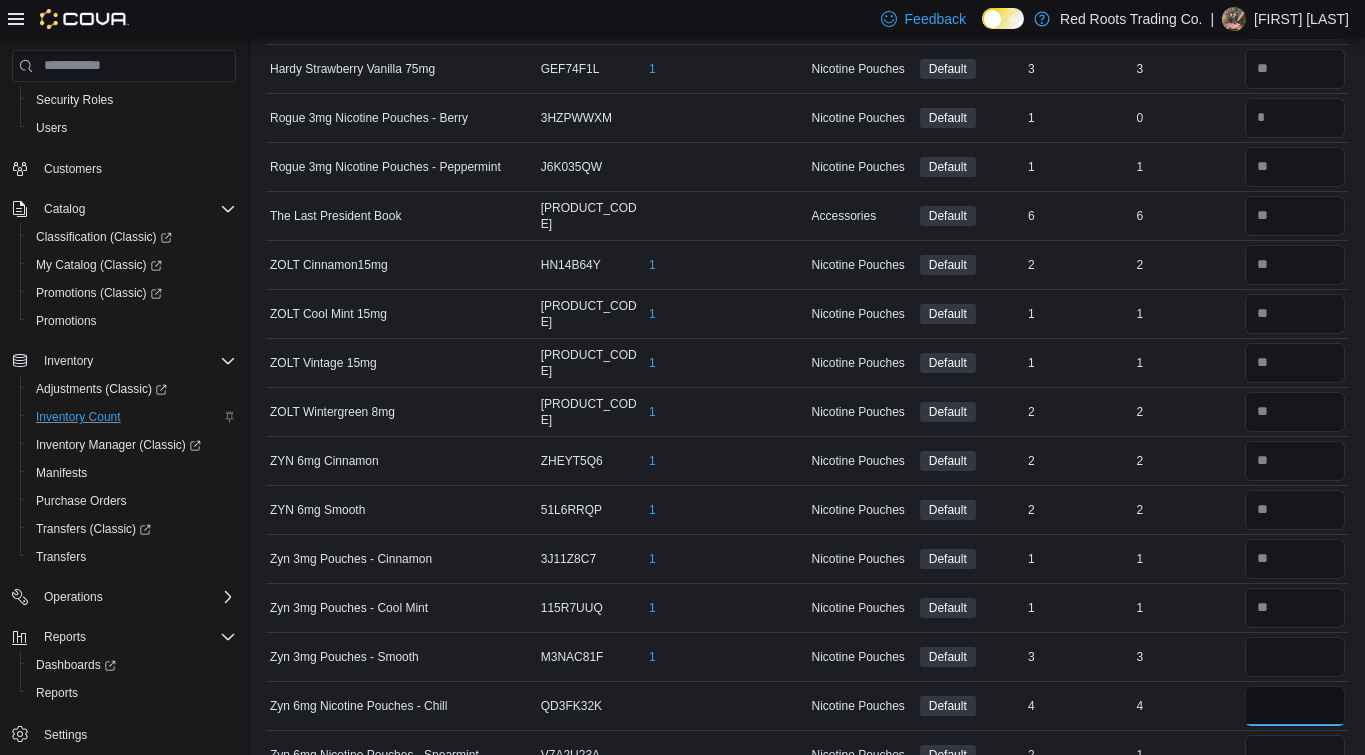 type 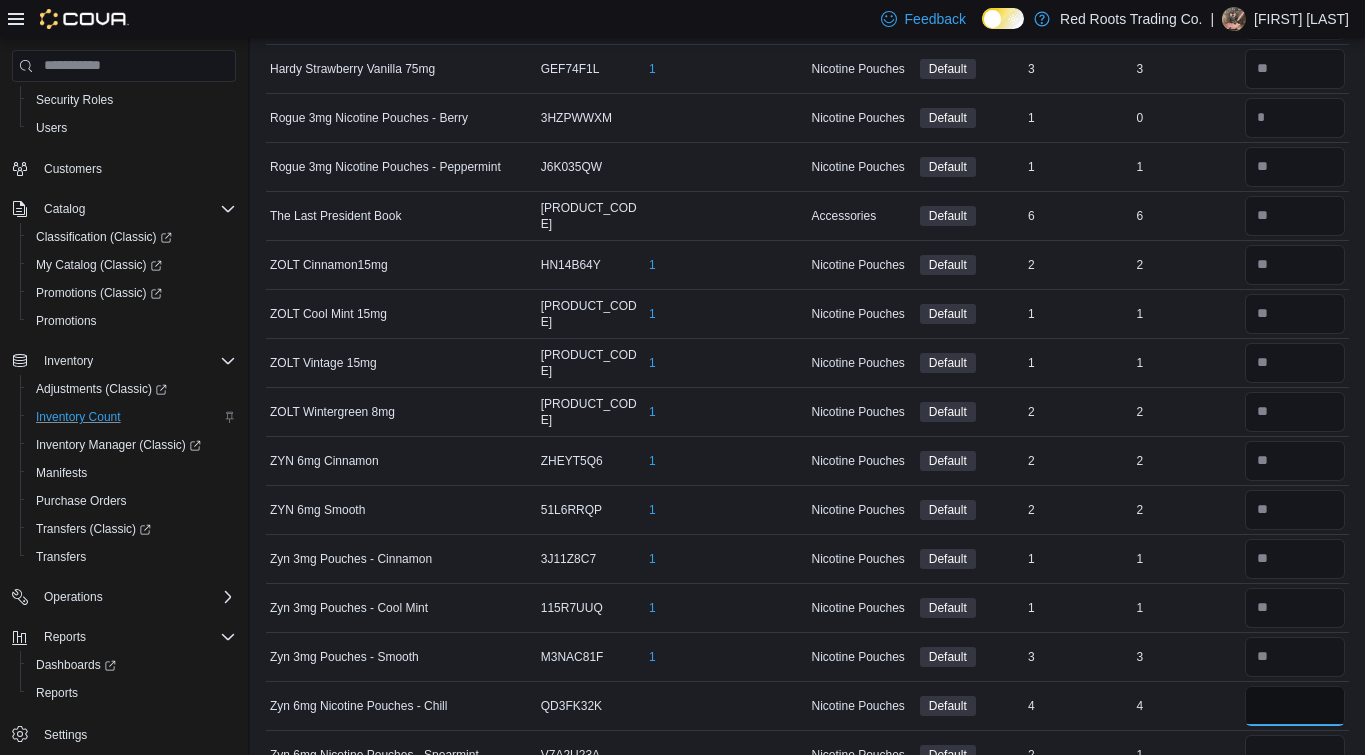 type on "*" 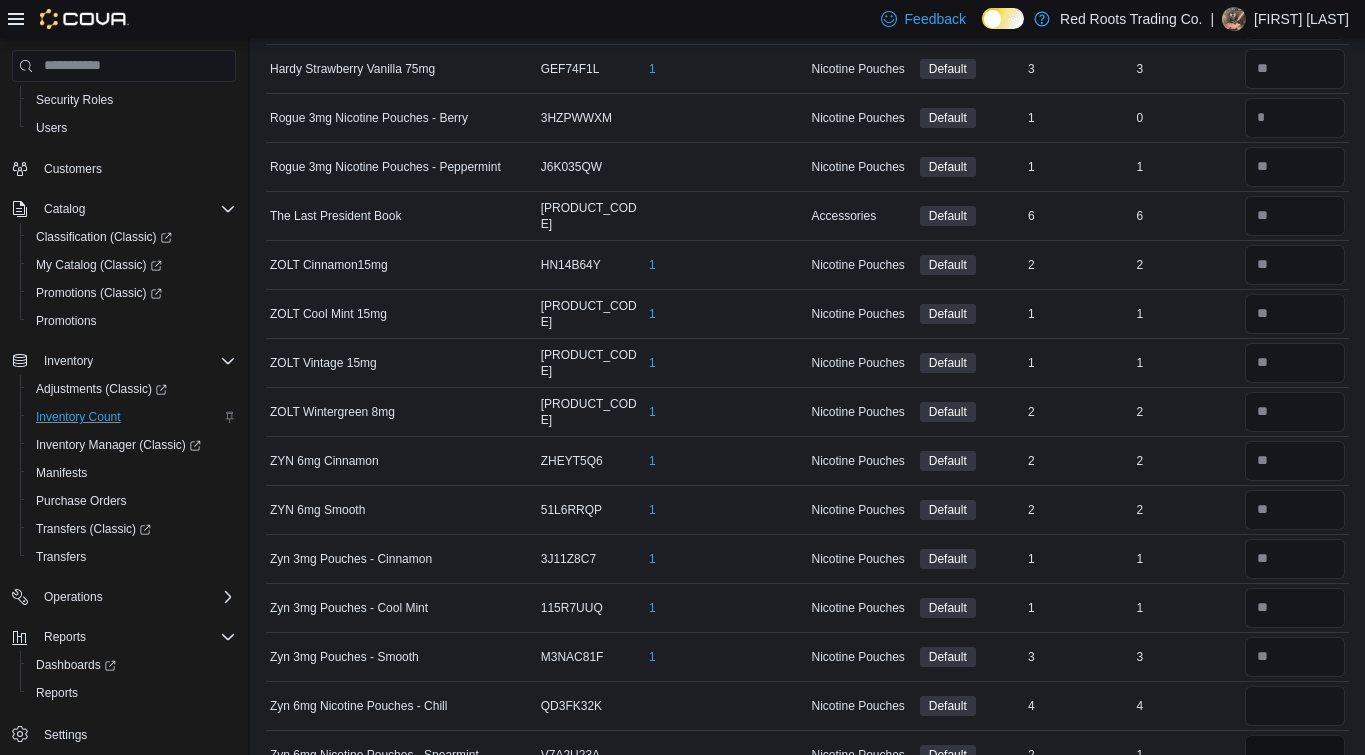 type 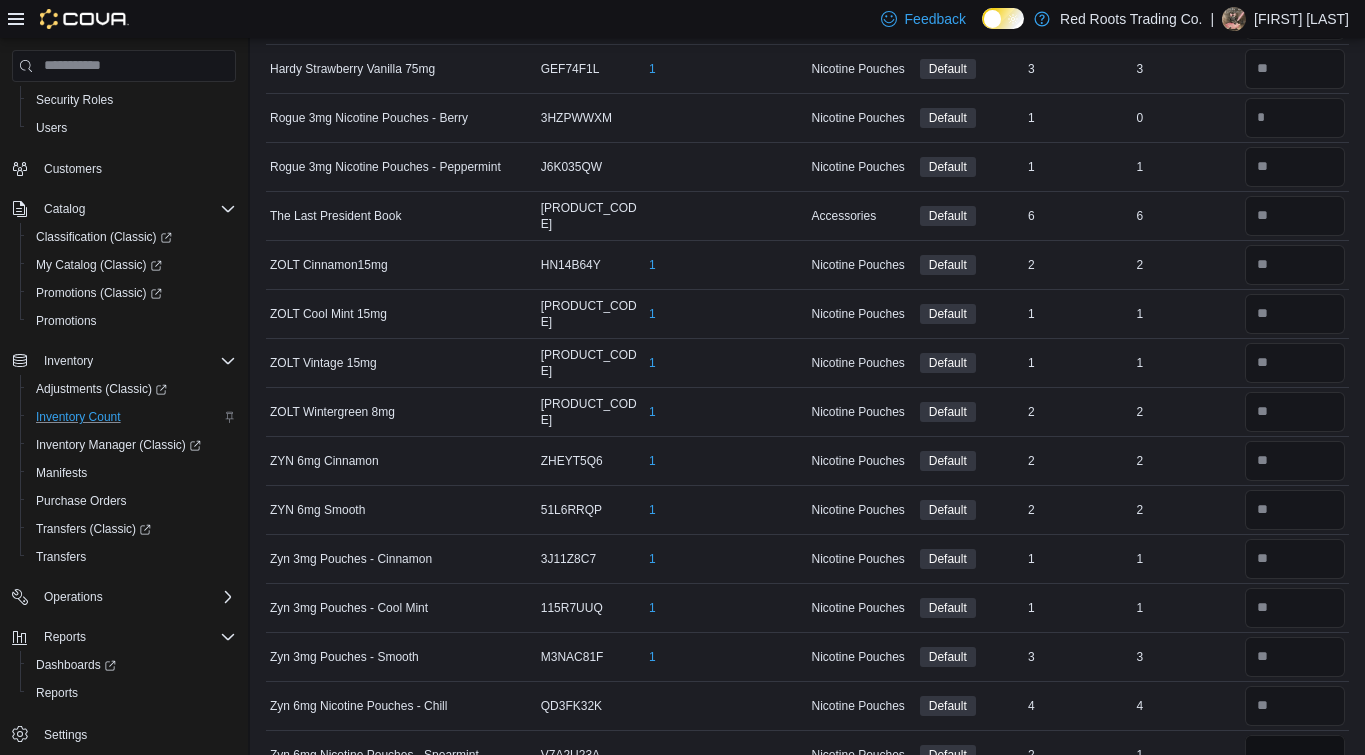 type on "*" 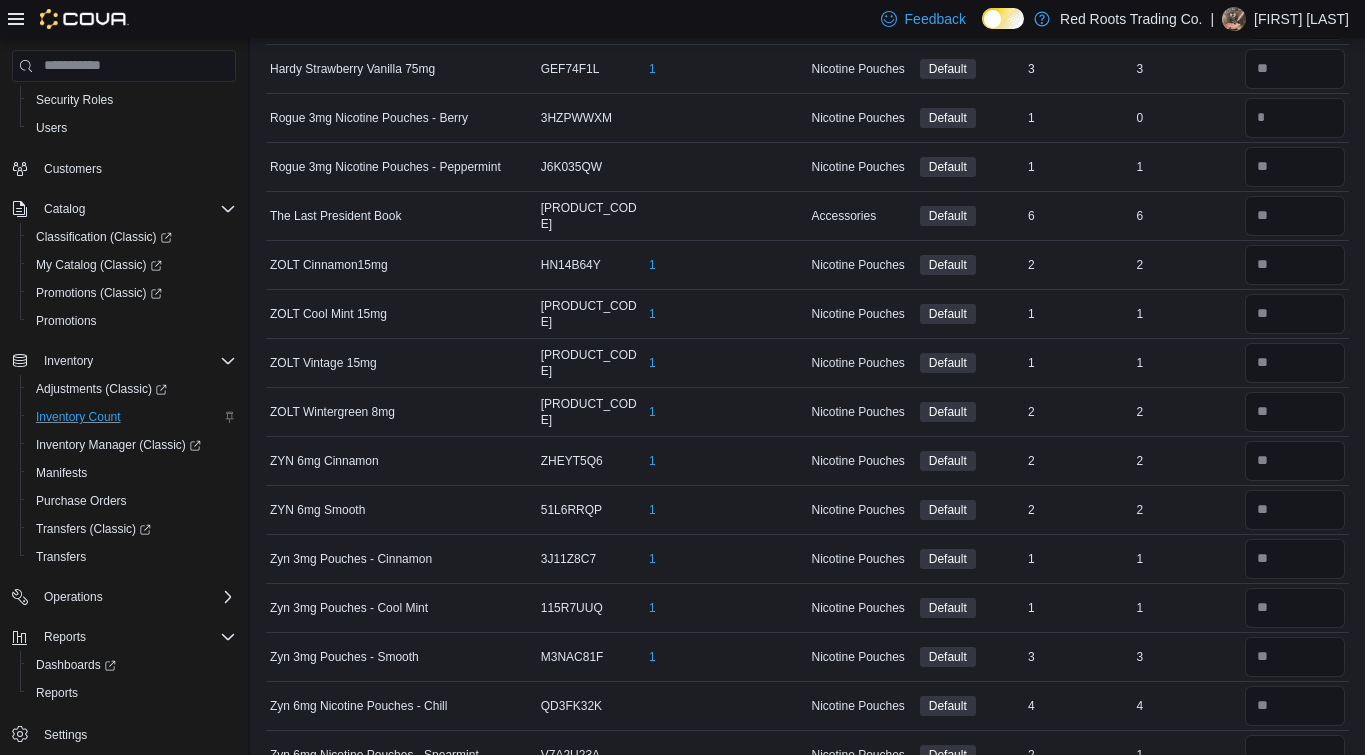 type 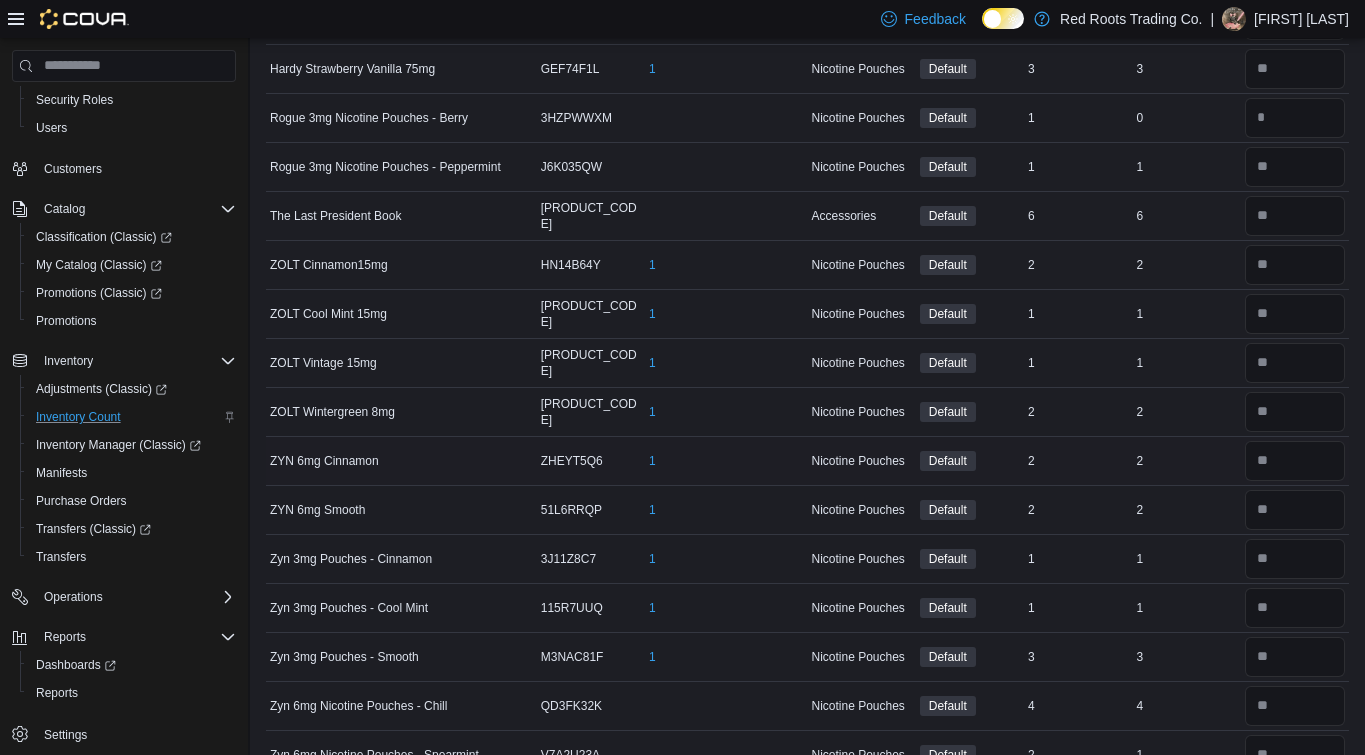 scroll, scrollTop: 0, scrollLeft: 0, axis: both 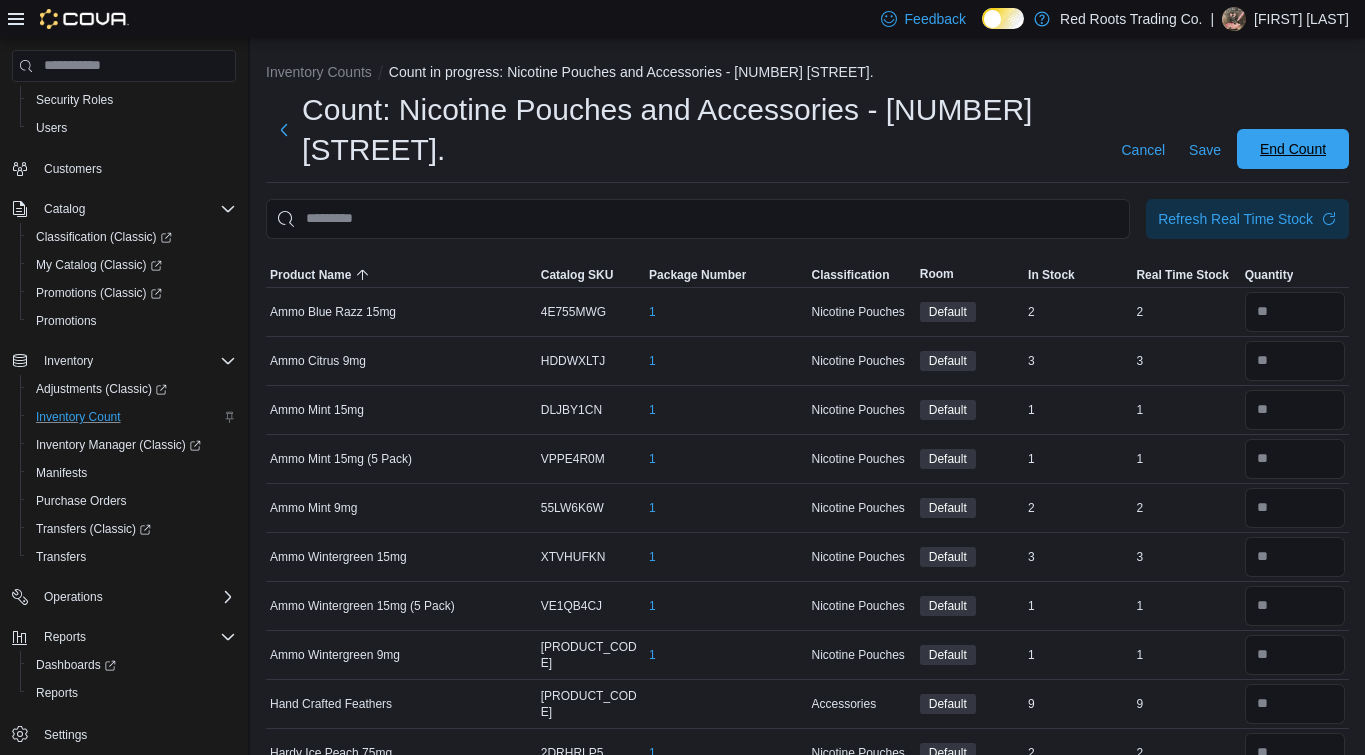click on "End Count" at bounding box center [1293, 149] 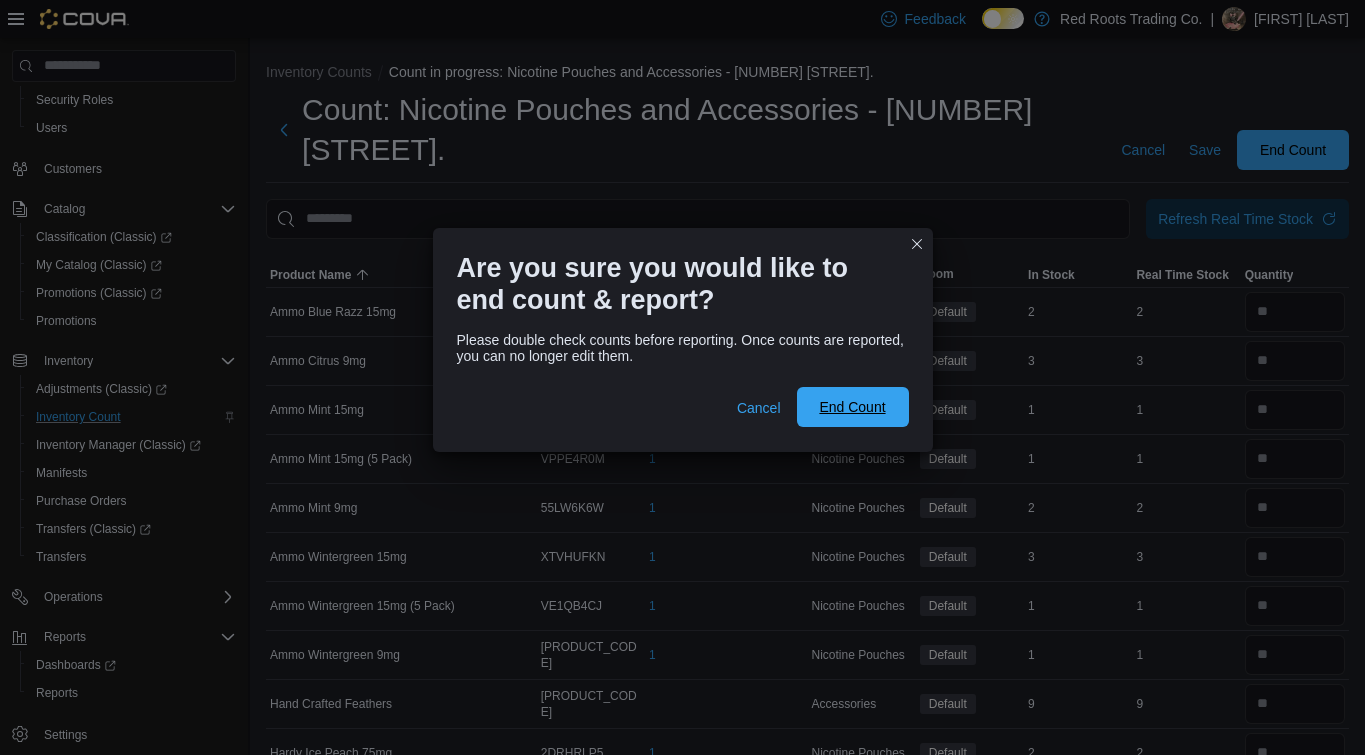 click on "End Count" at bounding box center [852, 407] 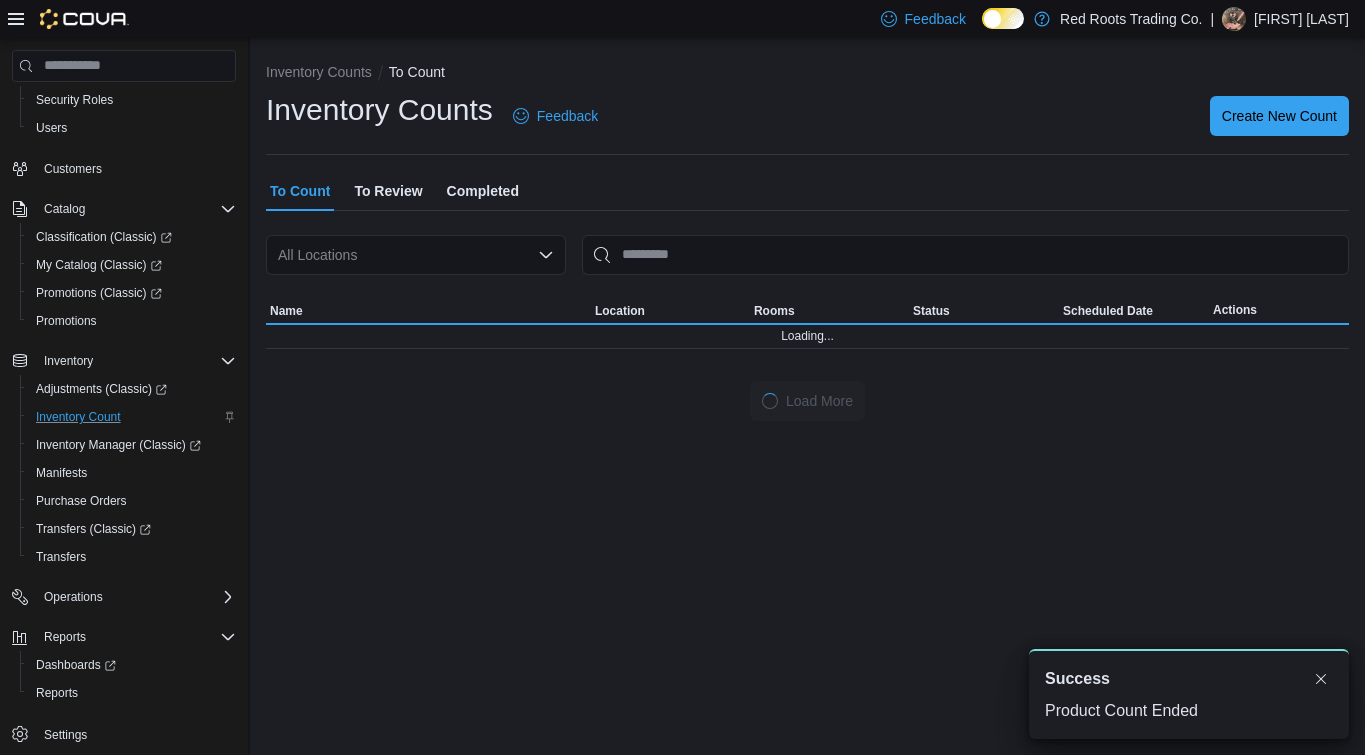 scroll, scrollTop: 0, scrollLeft: 0, axis: both 